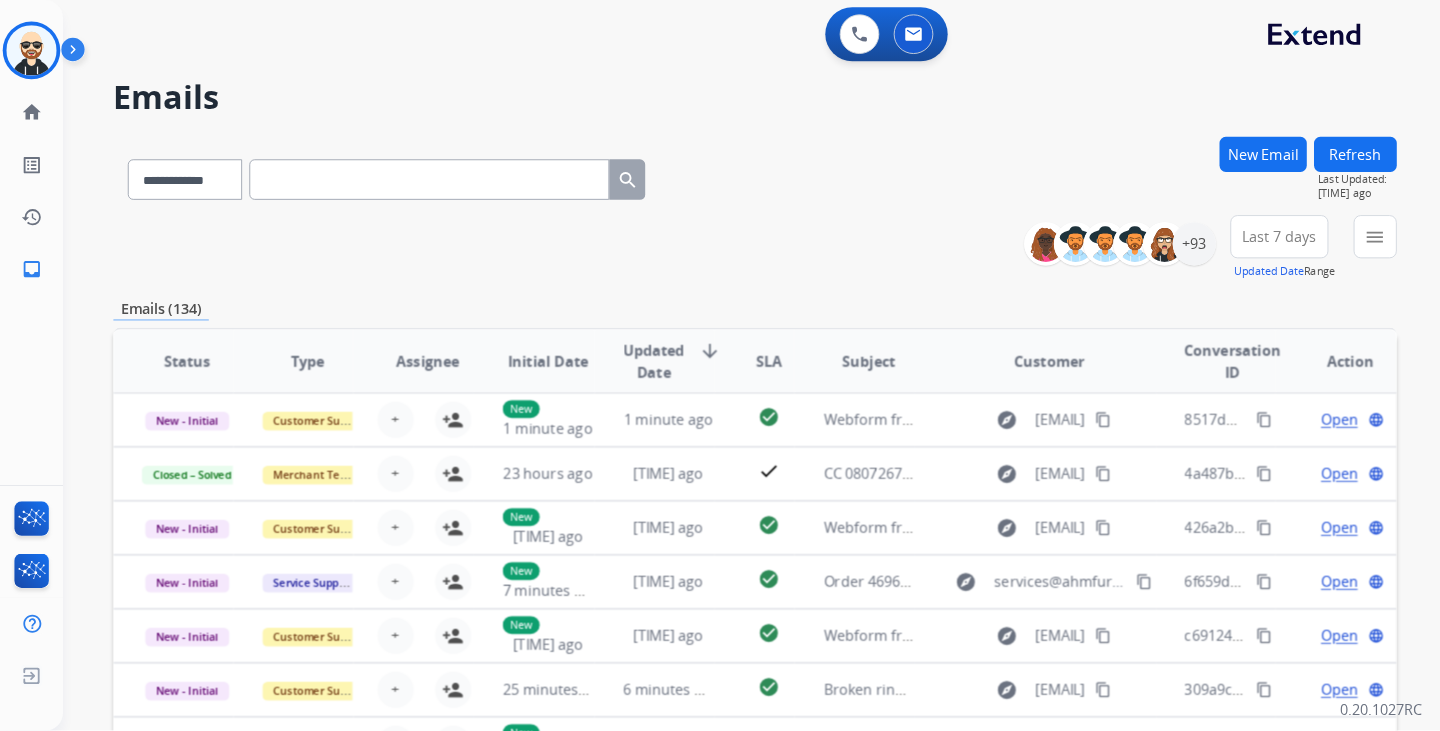 scroll, scrollTop: 0, scrollLeft: 0, axis: both 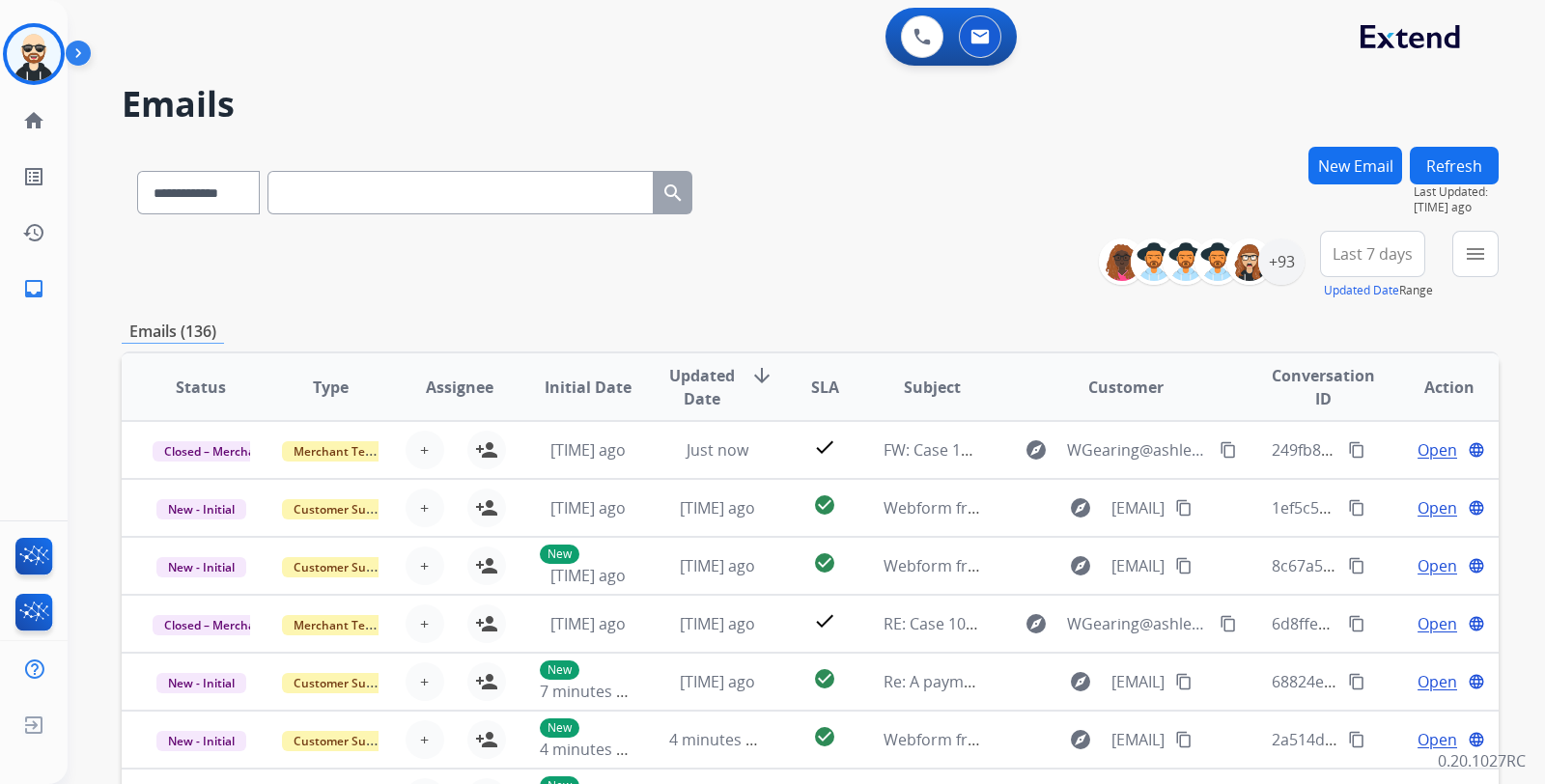 click on "**********" at bounding box center [810, 188] 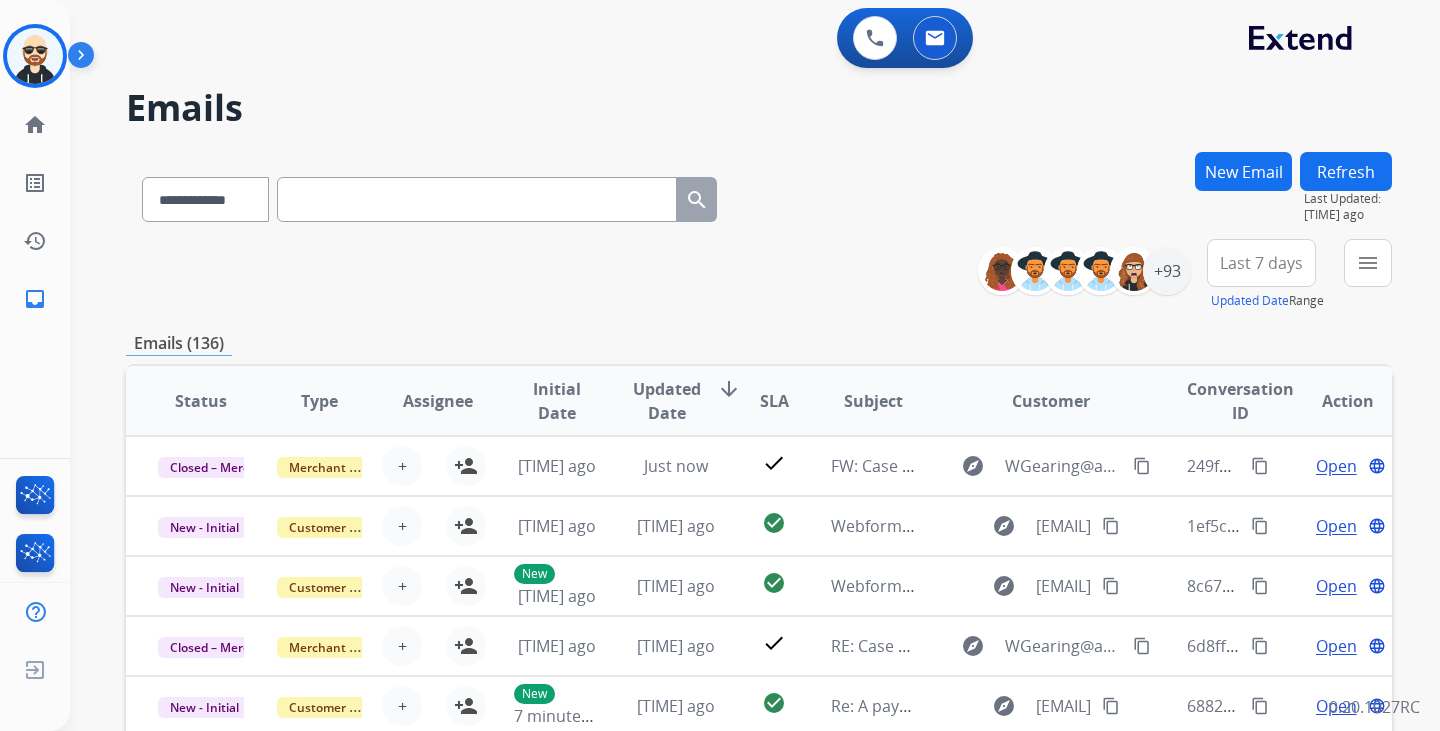 click on "**********" at bounding box center (759, 195) 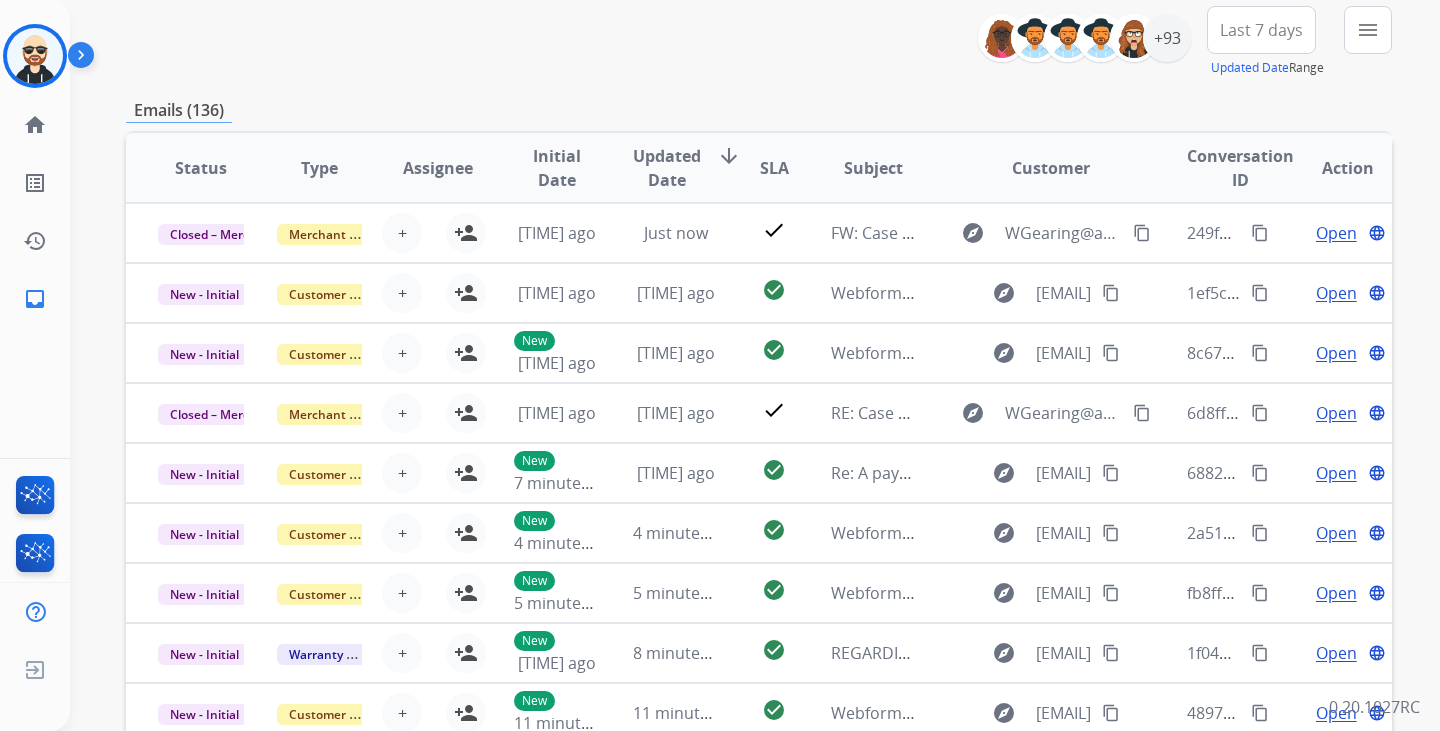 scroll, scrollTop: 256, scrollLeft: 0, axis: vertical 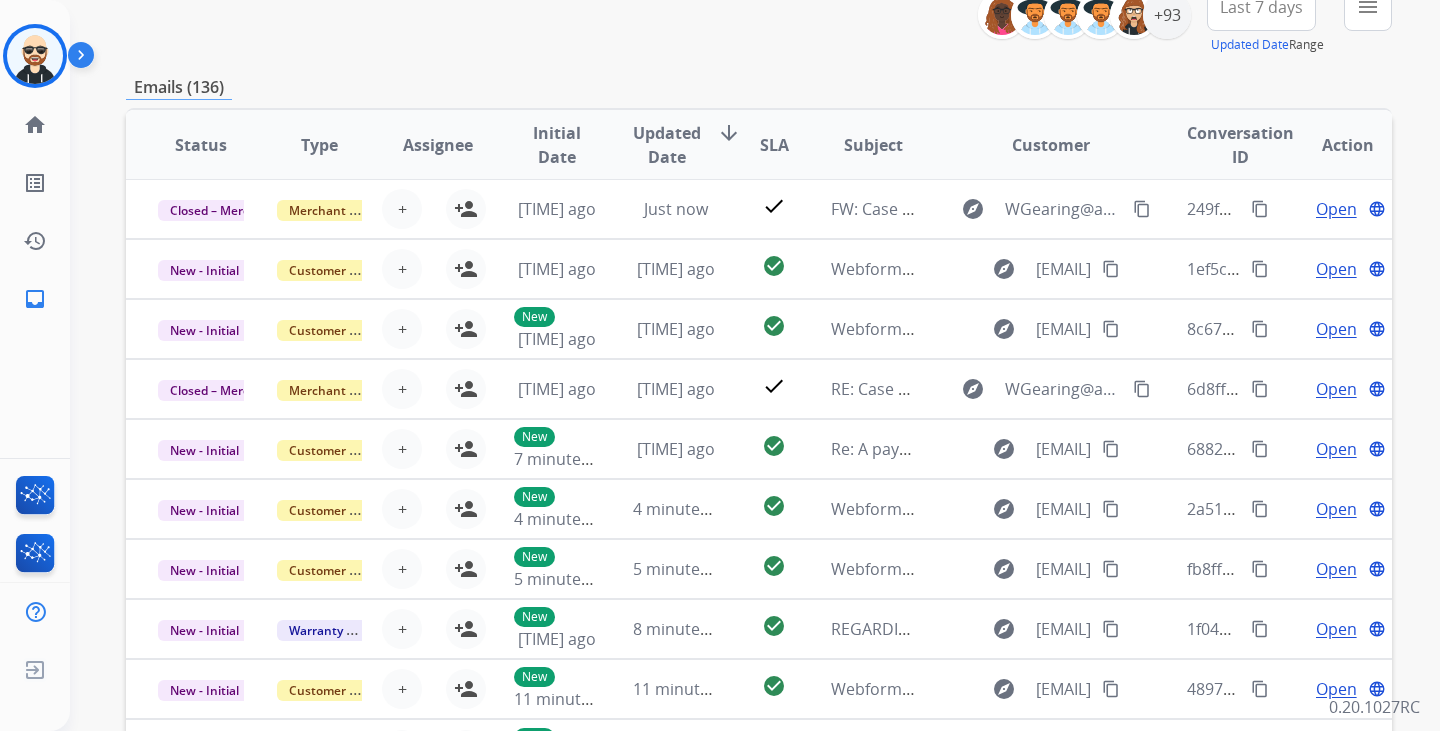 click on "**********" at bounding box center [759, 19] 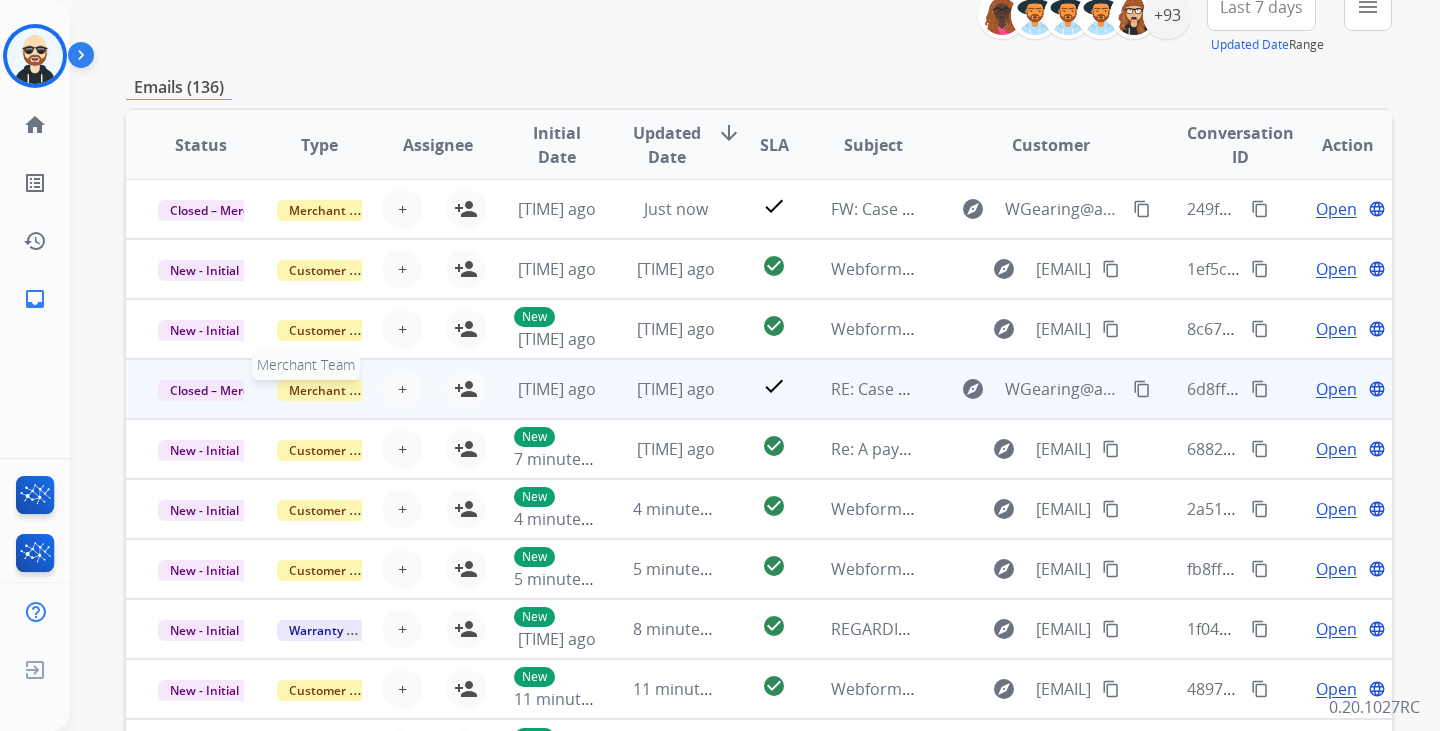 scroll, scrollTop: 406, scrollLeft: 0, axis: vertical 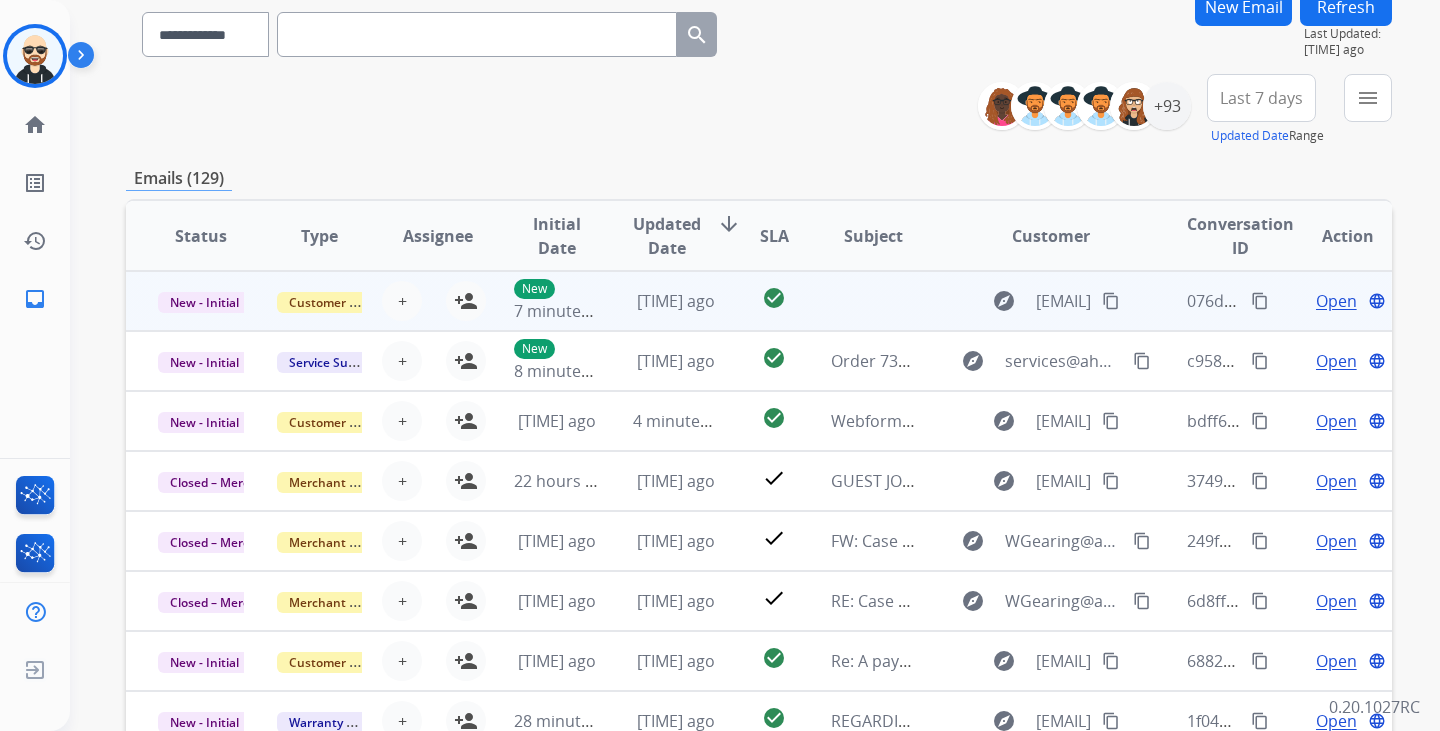 click on "Open" at bounding box center (1336, 301) 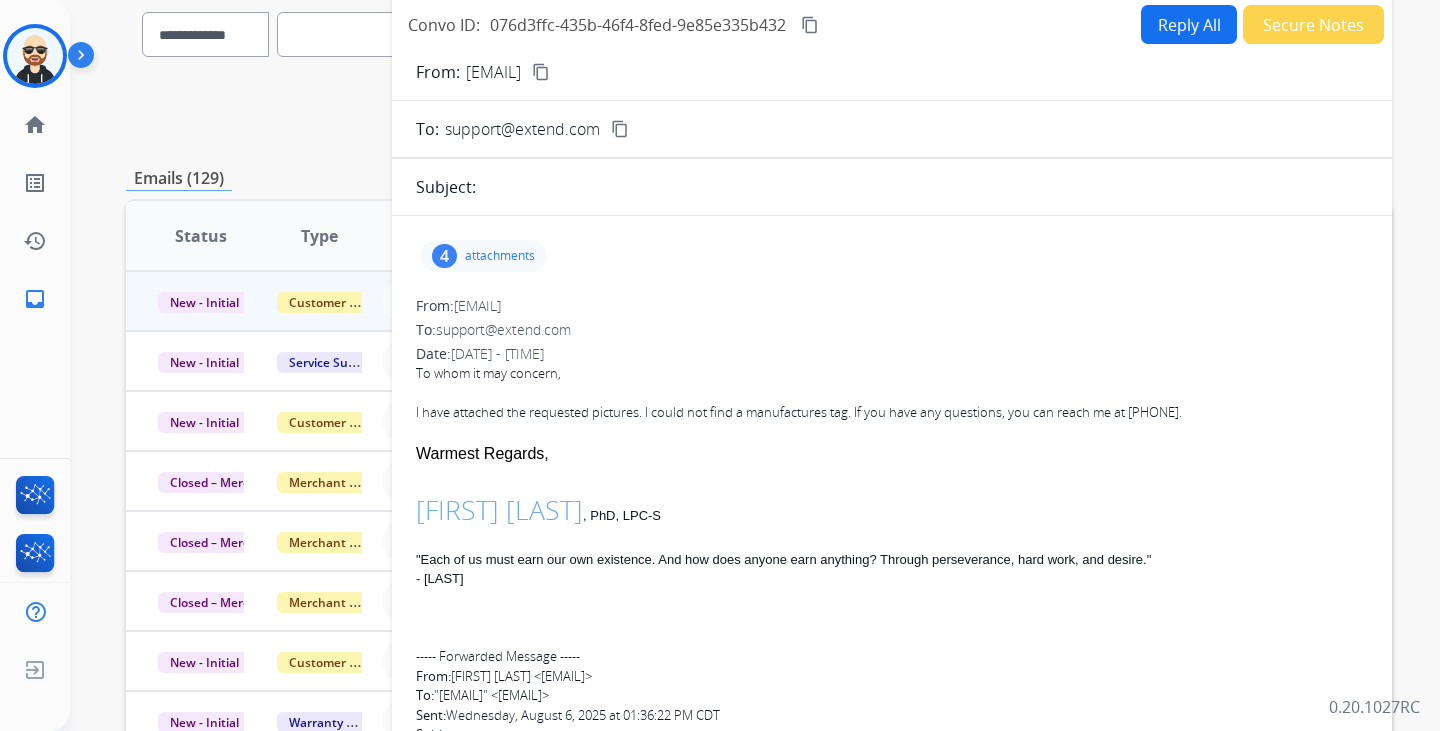 click on "**********" at bounding box center [759, 110] 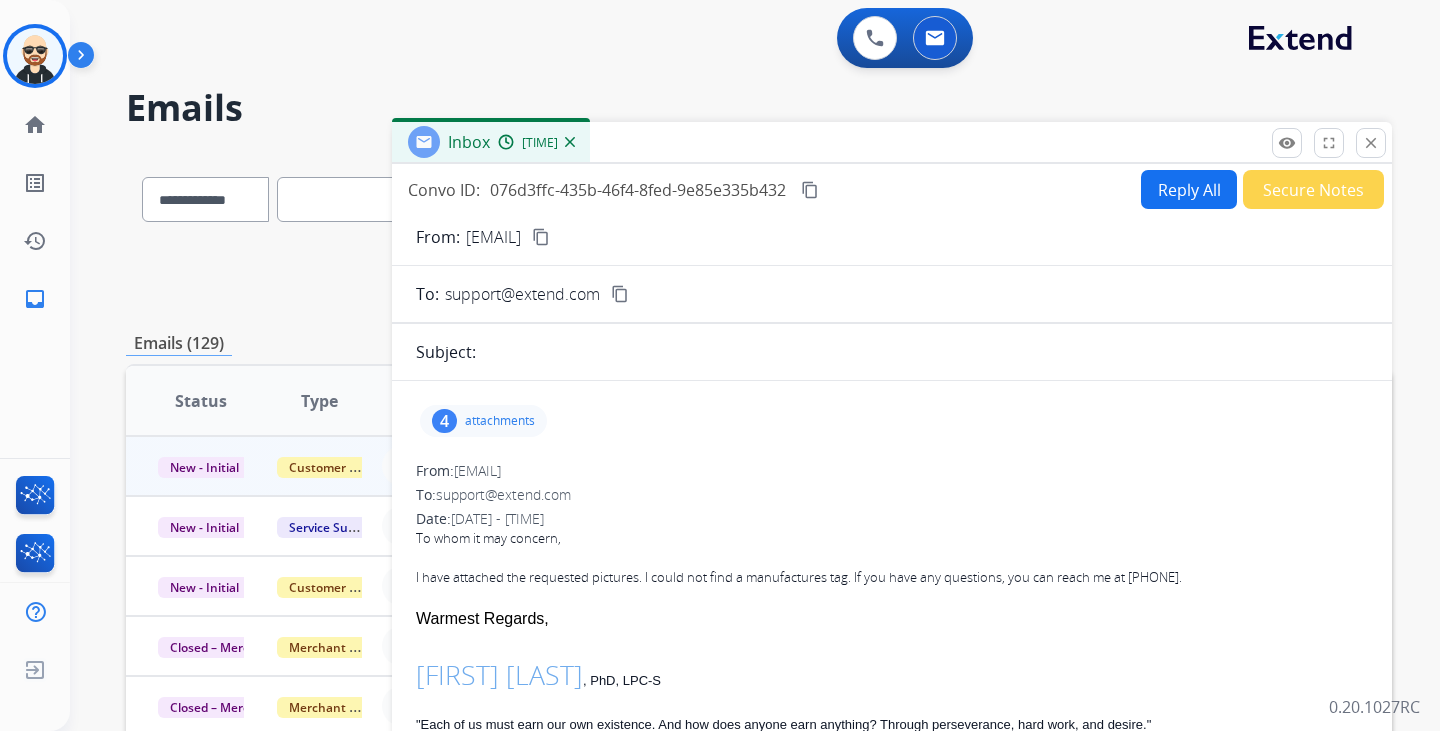 scroll, scrollTop: 115, scrollLeft: 0, axis: vertical 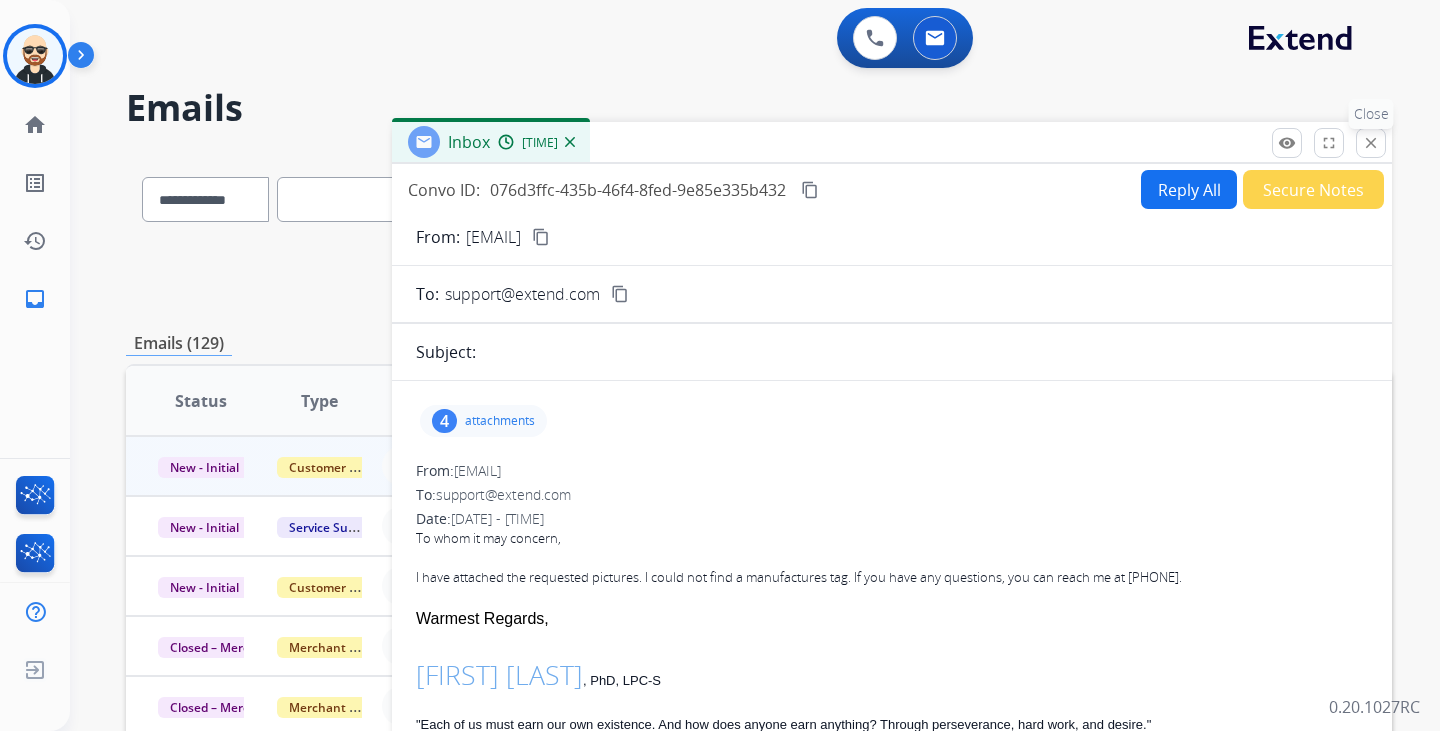 click on "close" at bounding box center [1371, 143] 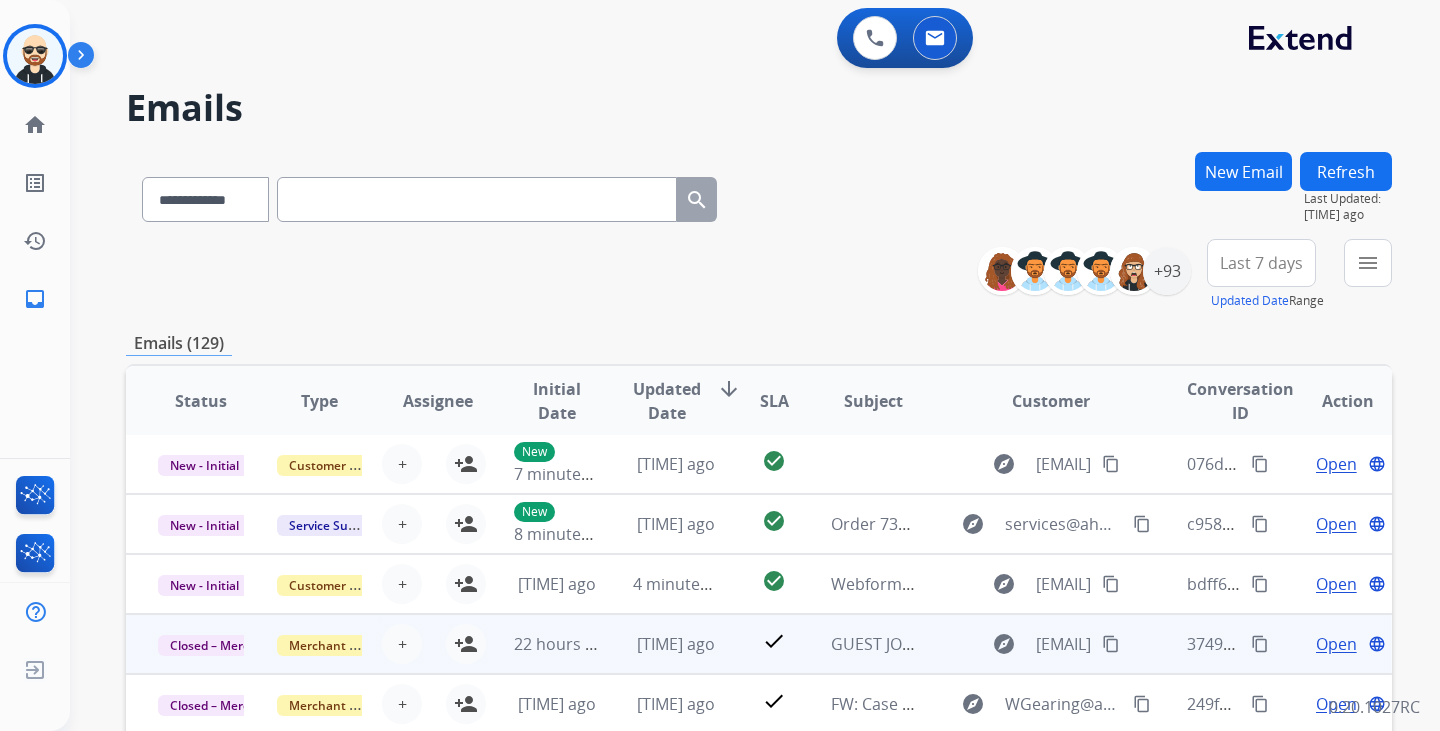 scroll, scrollTop: 1, scrollLeft: 0, axis: vertical 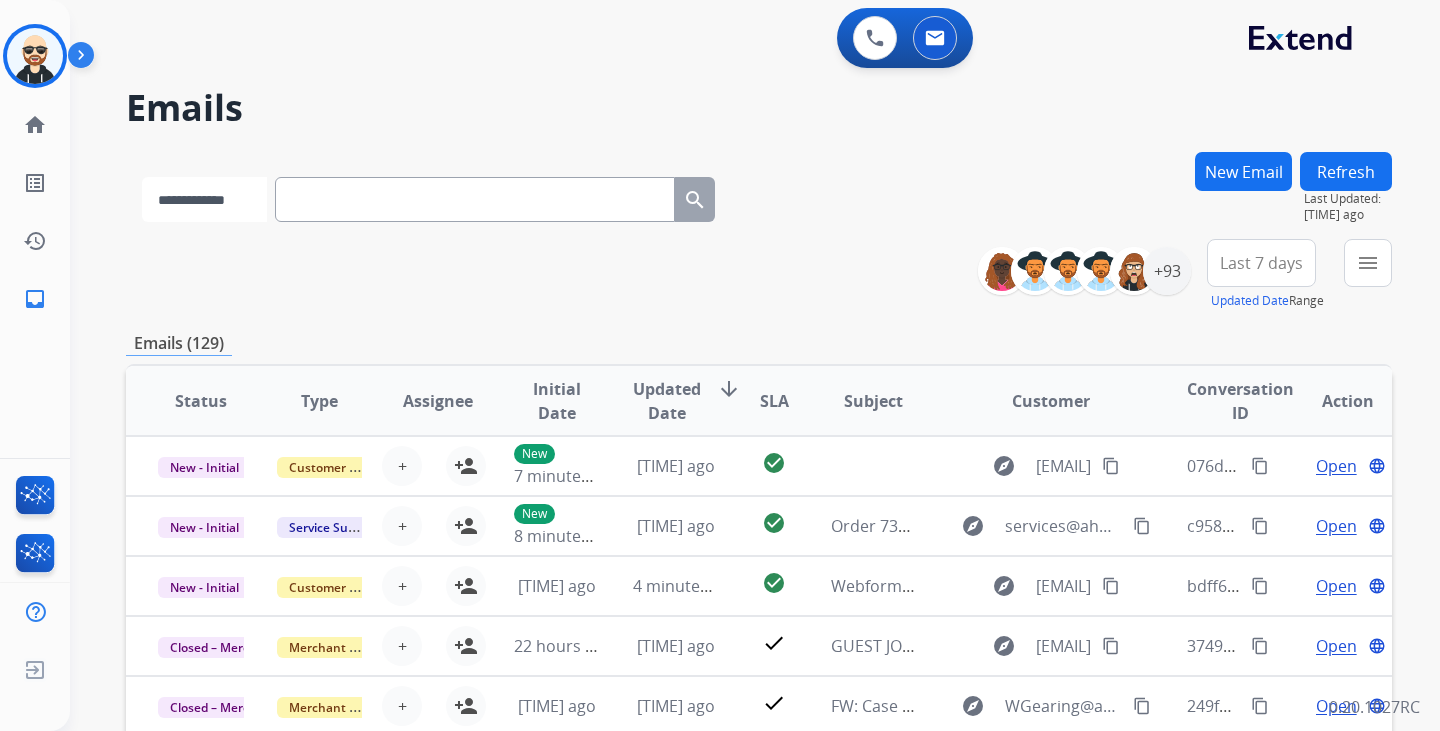 click on "****** ****** ******* ******" at bounding box center (204, 199) 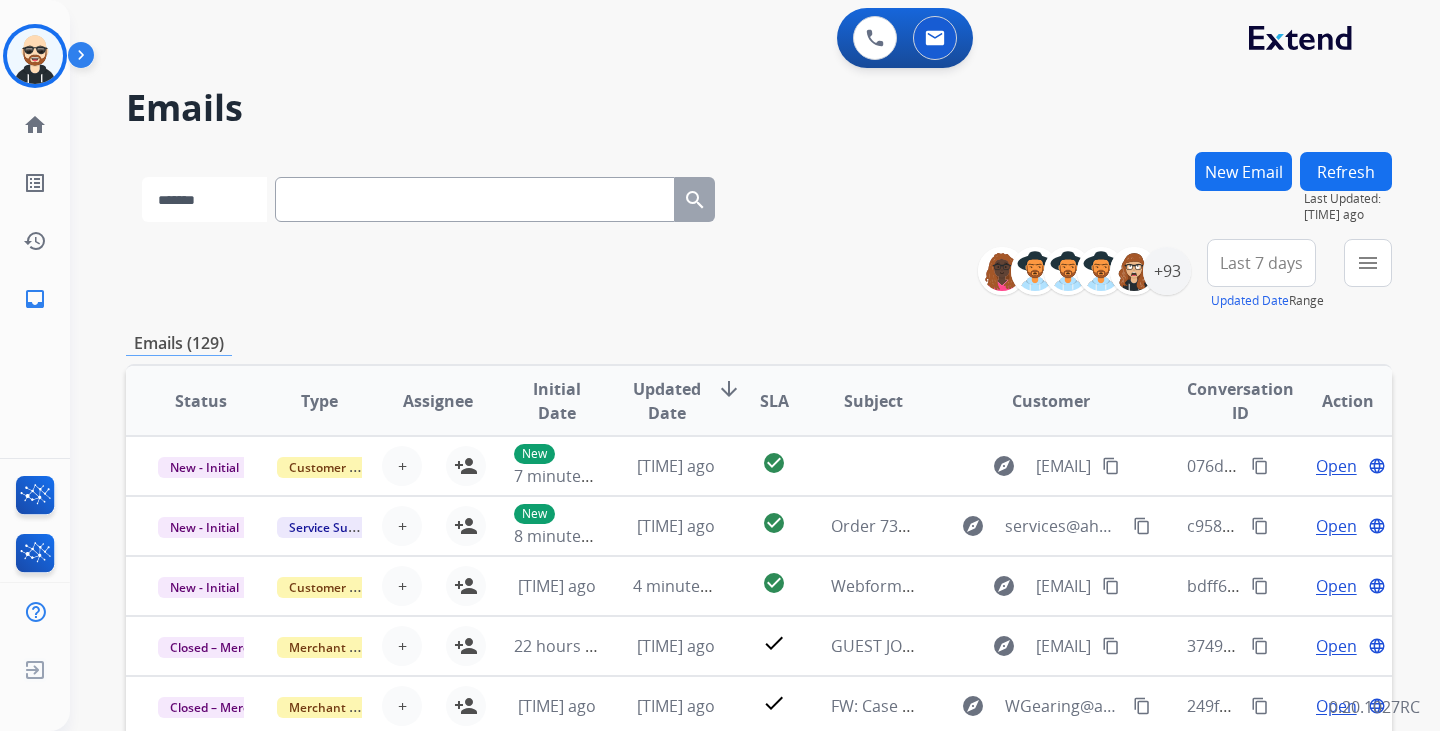 click on "****** ****** ******* ******" at bounding box center [204, 199] 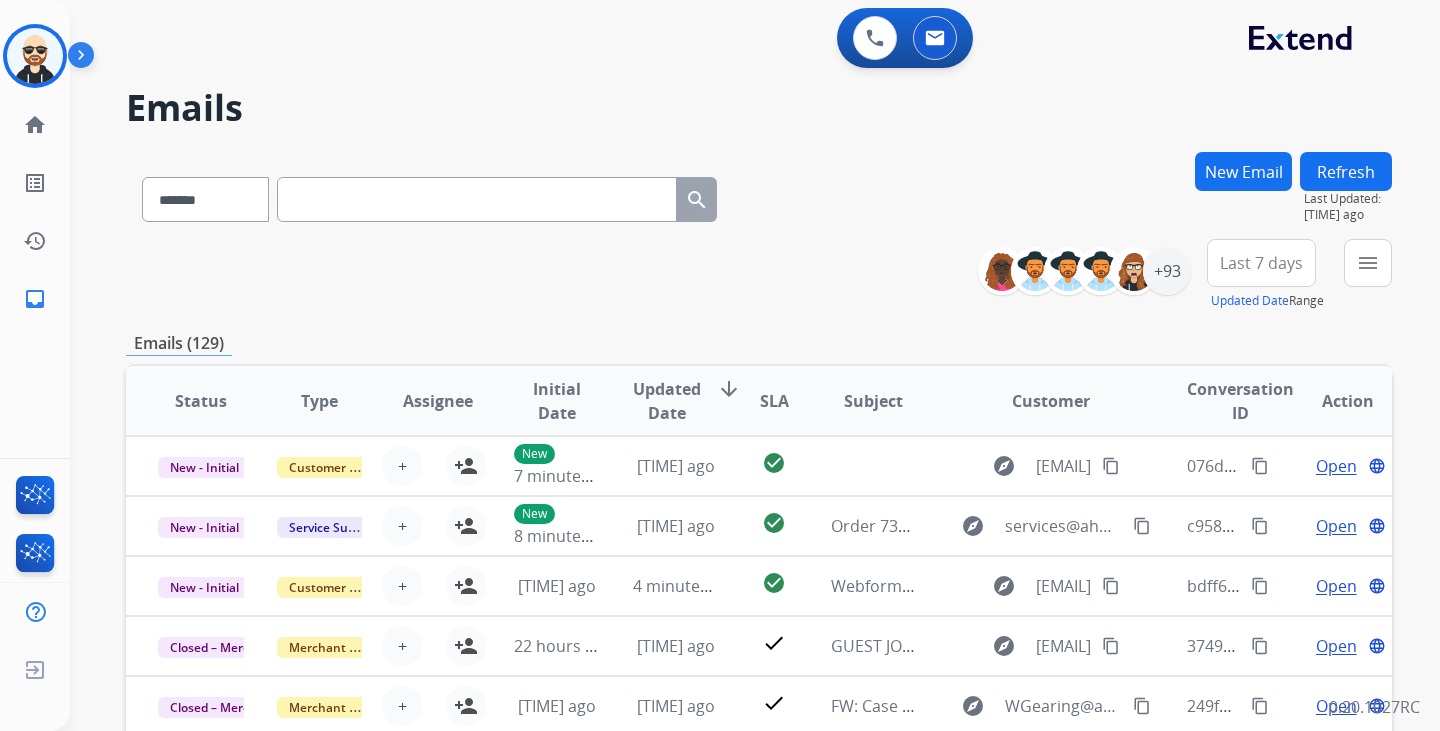 click at bounding box center [477, 199] 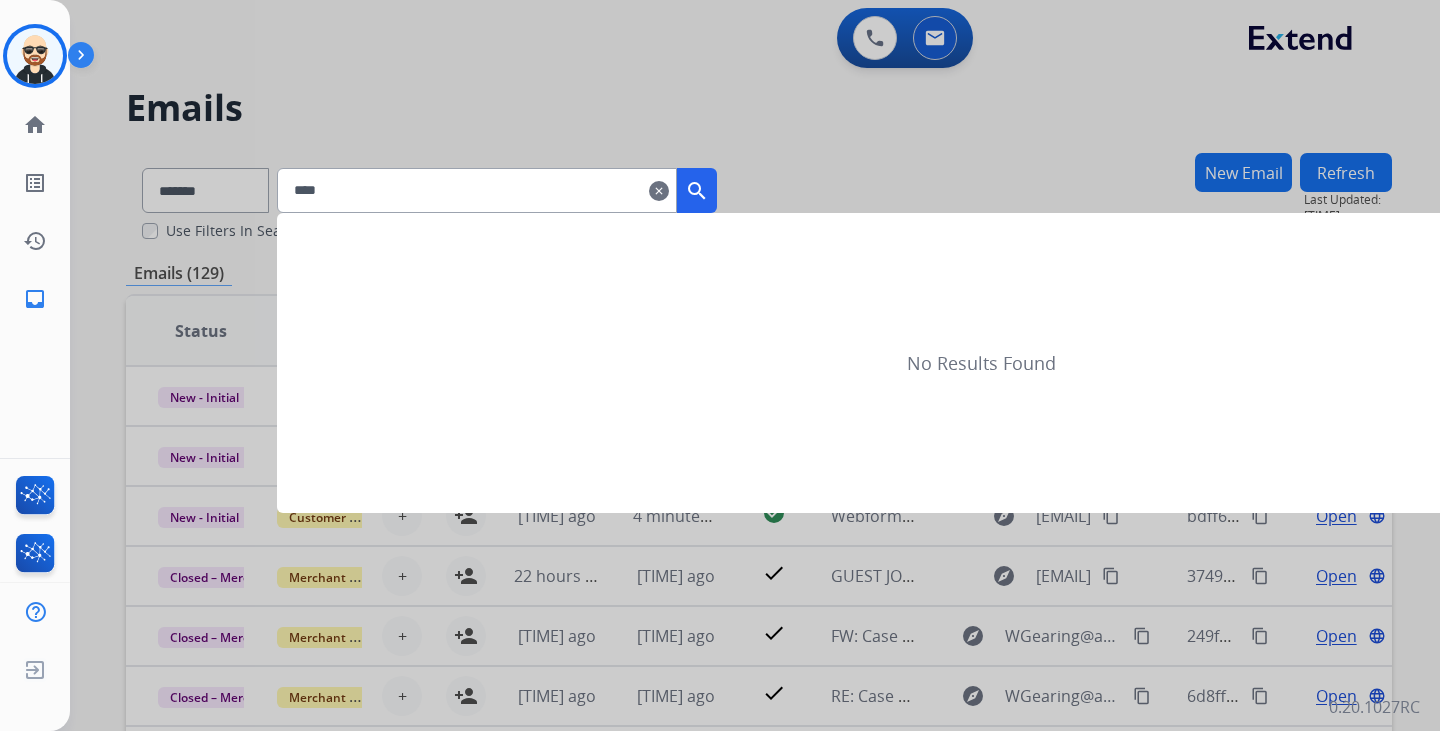 type on "****" 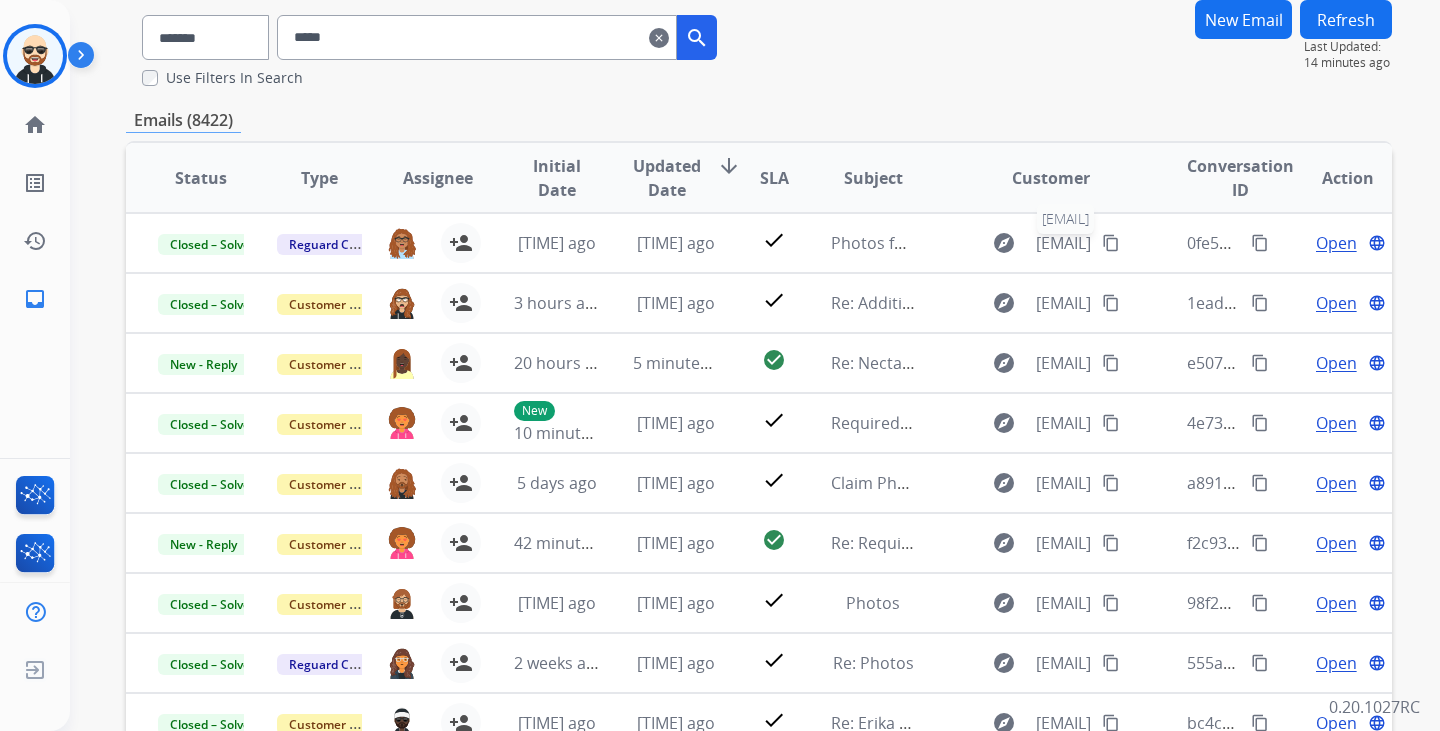 scroll, scrollTop: 154, scrollLeft: 0, axis: vertical 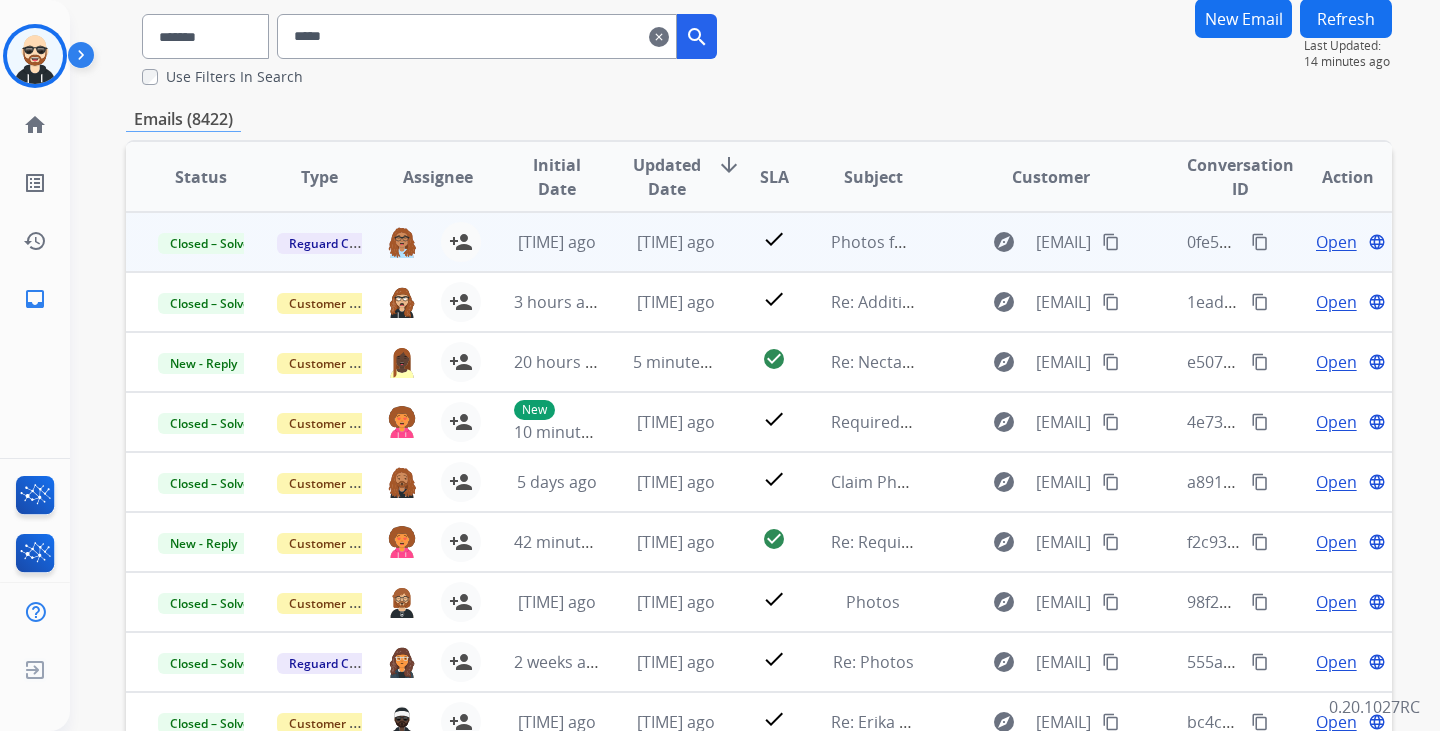 click on "Photos for claim" at bounding box center [858, 242] 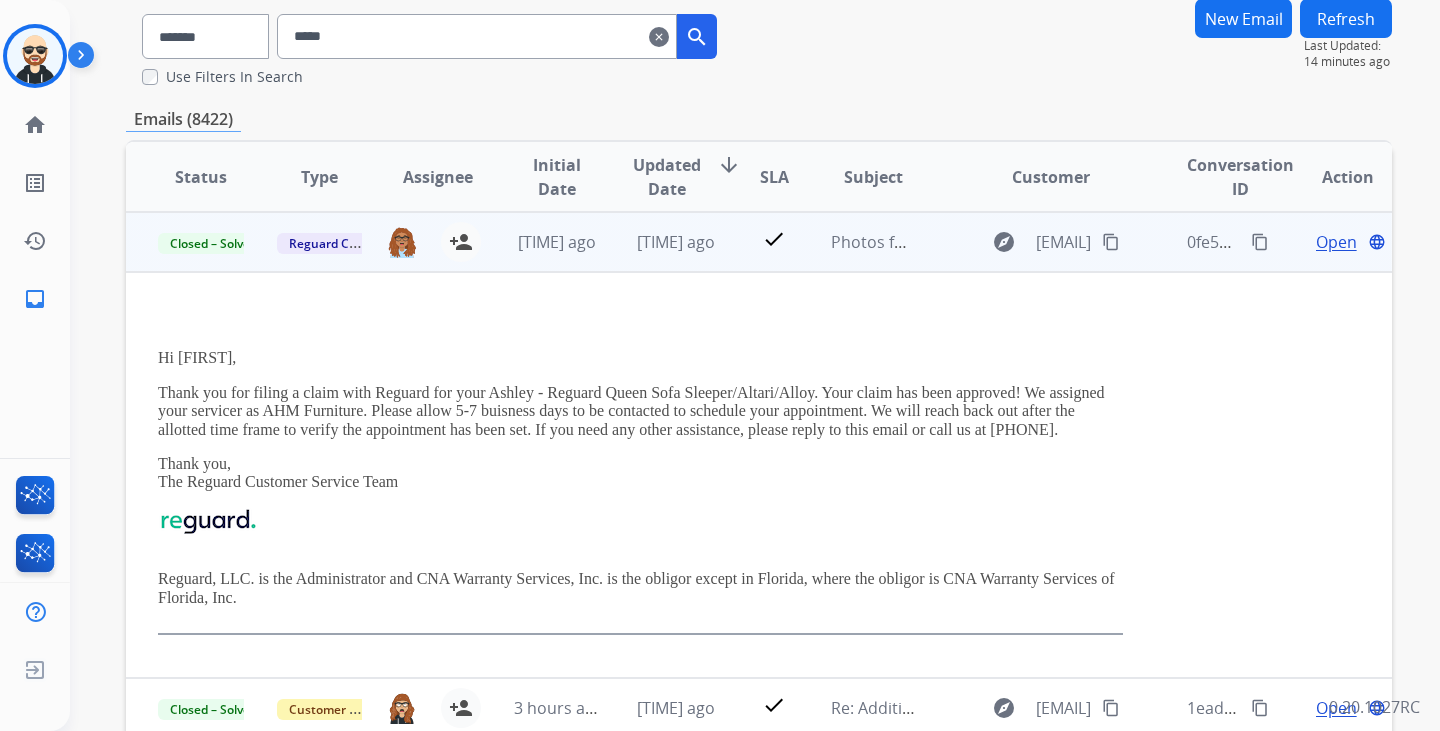 click on "Open" at bounding box center (1336, 242) 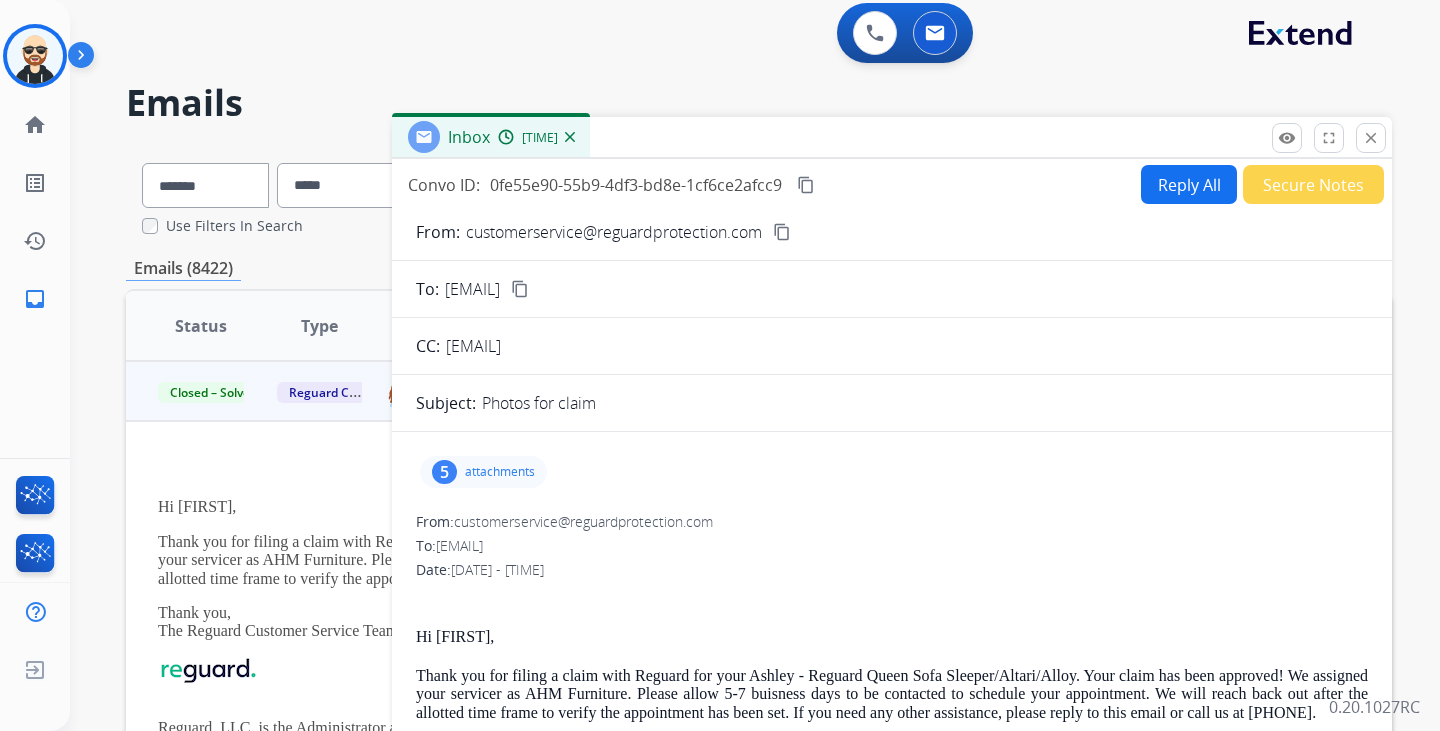 scroll, scrollTop: 6, scrollLeft: 0, axis: vertical 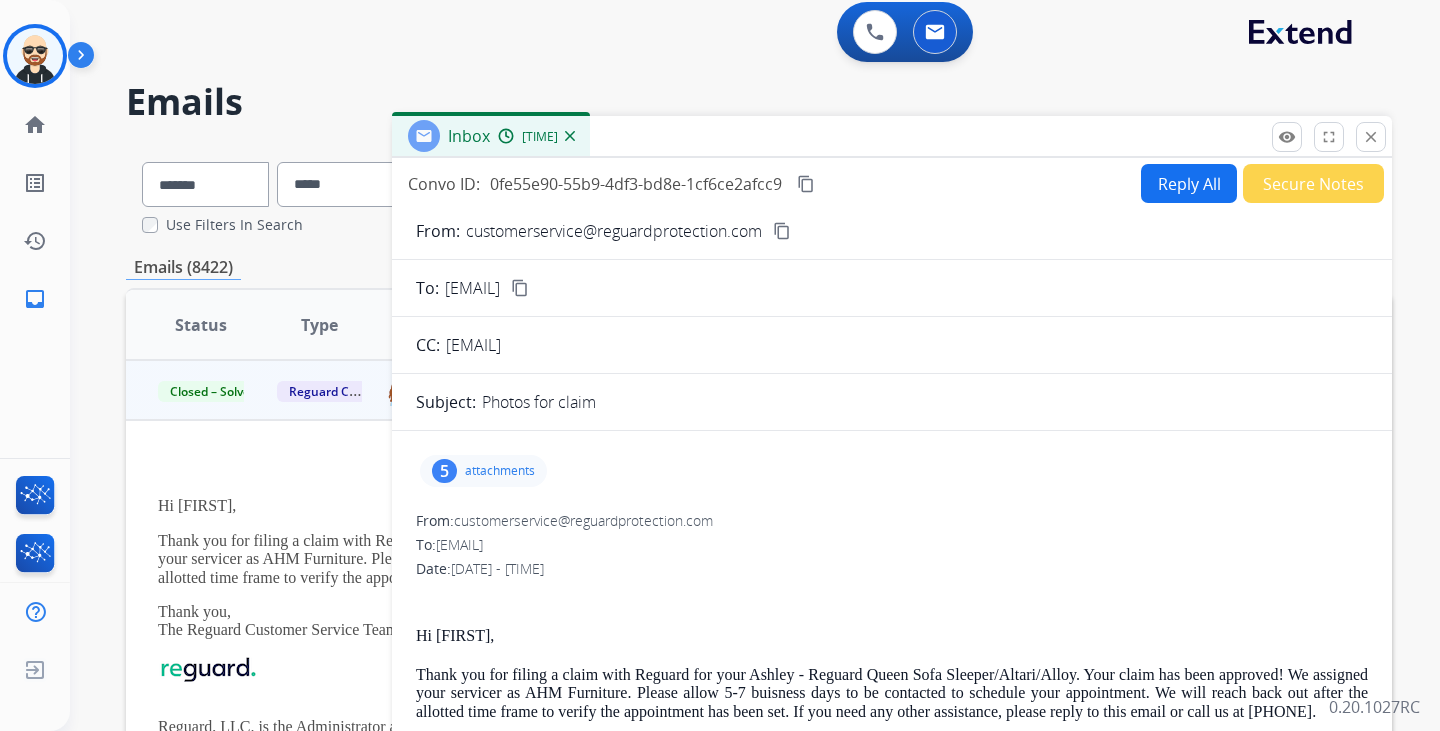 click on "attachments" at bounding box center [500, 471] 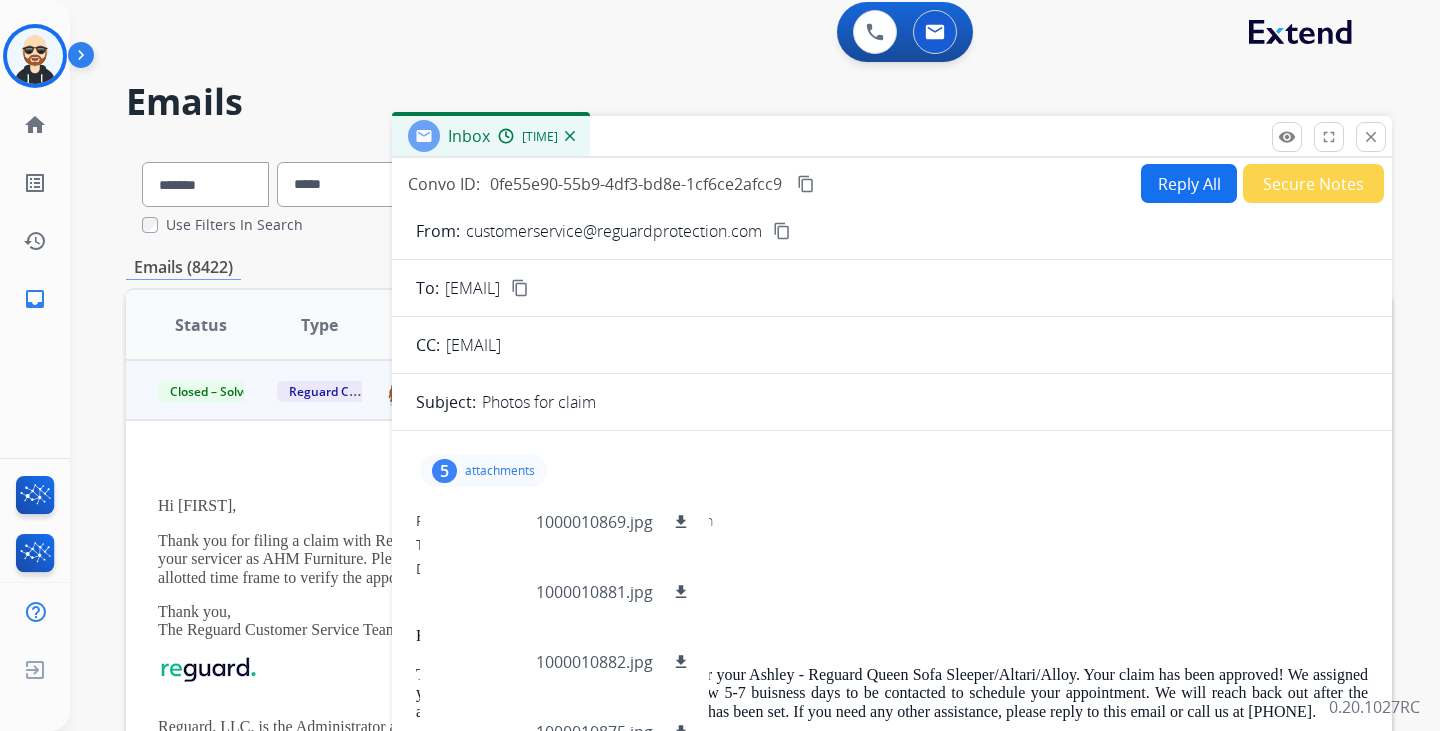 scroll, scrollTop: 217, scrollLeft: 0, axis: vertical 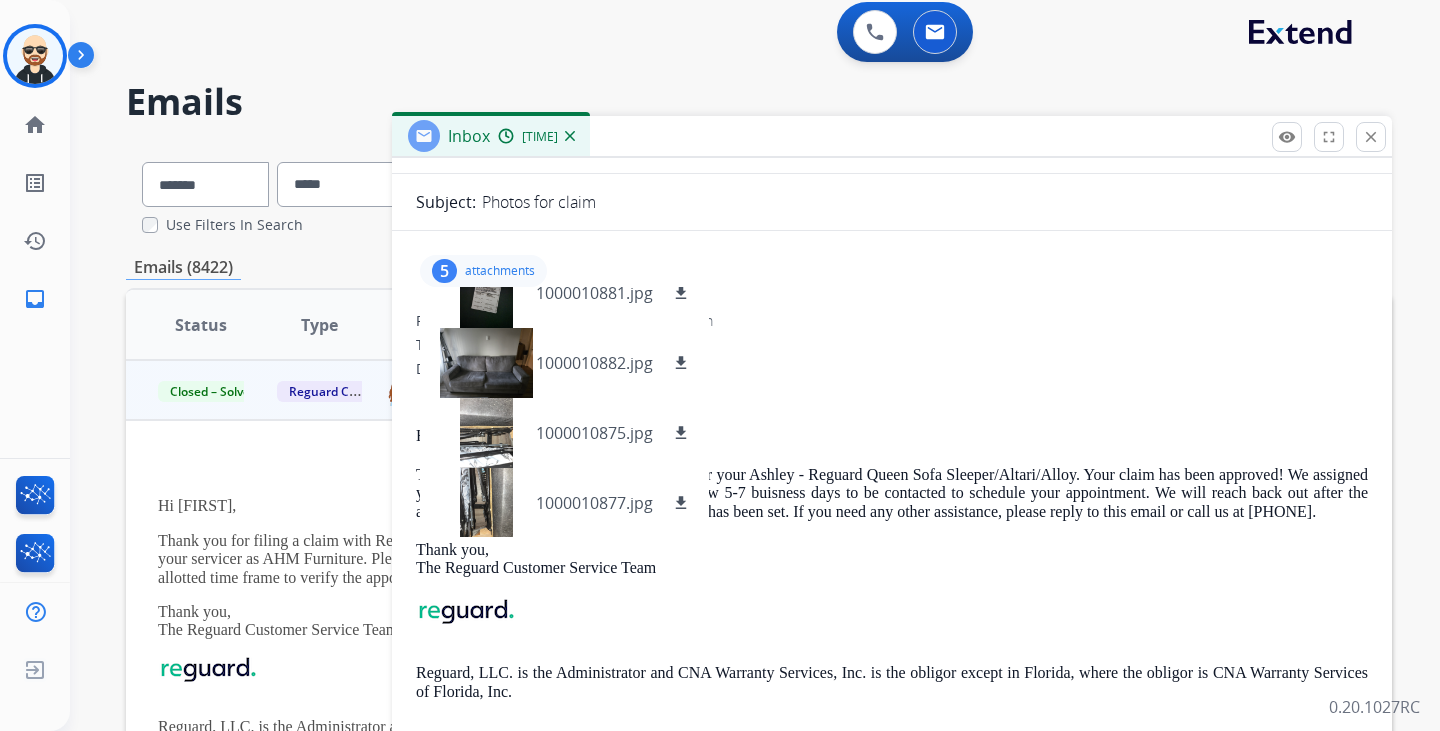 click on "Thank you for filing a claim with Reguard for your Ashley - Reguard Queen Sofa Sleeper/Altari/Alloy. Your claim has been approved! We assigned your servicer as AHM Furniture. Please allow 5-7 buisness days to be contacted to schedule your appointment. We will reach back out after the allotted time frame to verify the appointment has been set. If you need any other assistance, please reply to this email or call us at [PHONE]." at bounding box center (892, 493) 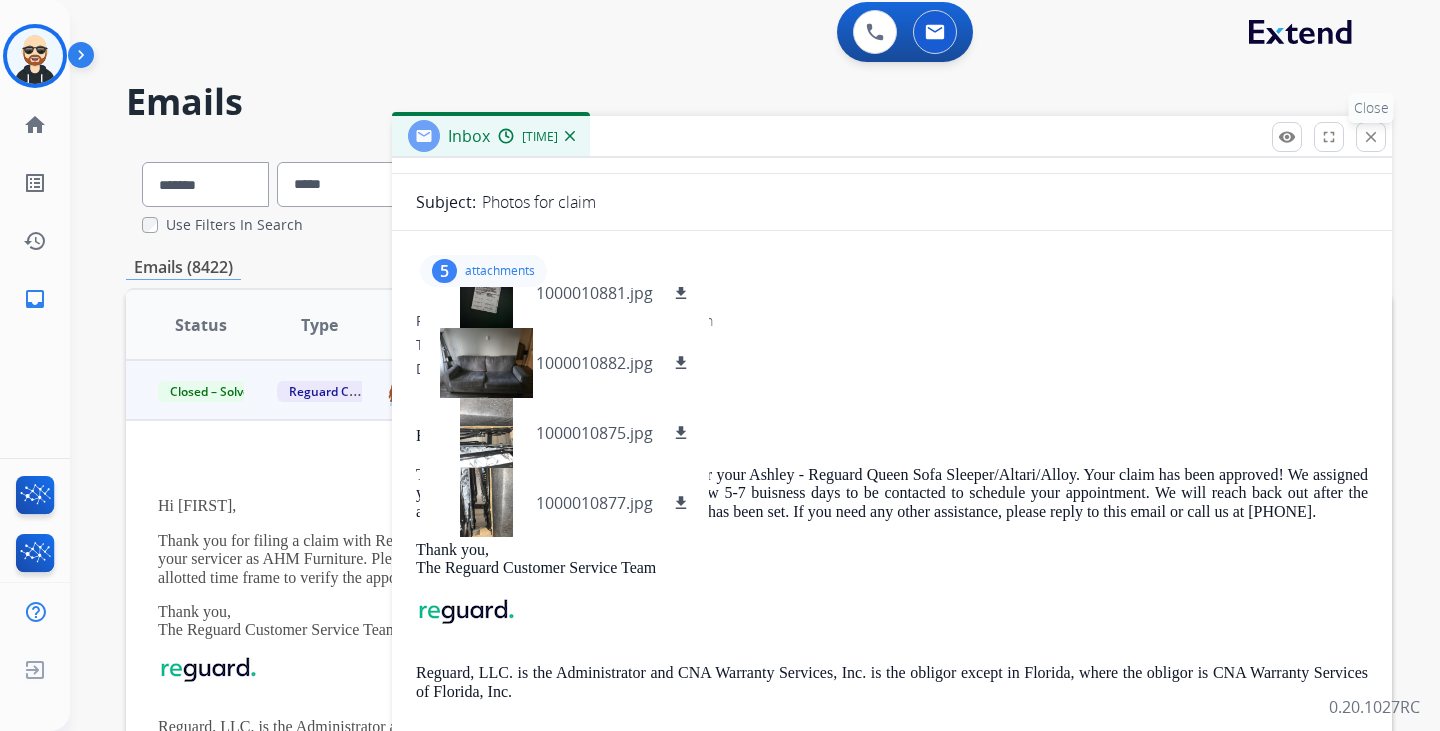 click on "close" at bounding box center (1371, 137) 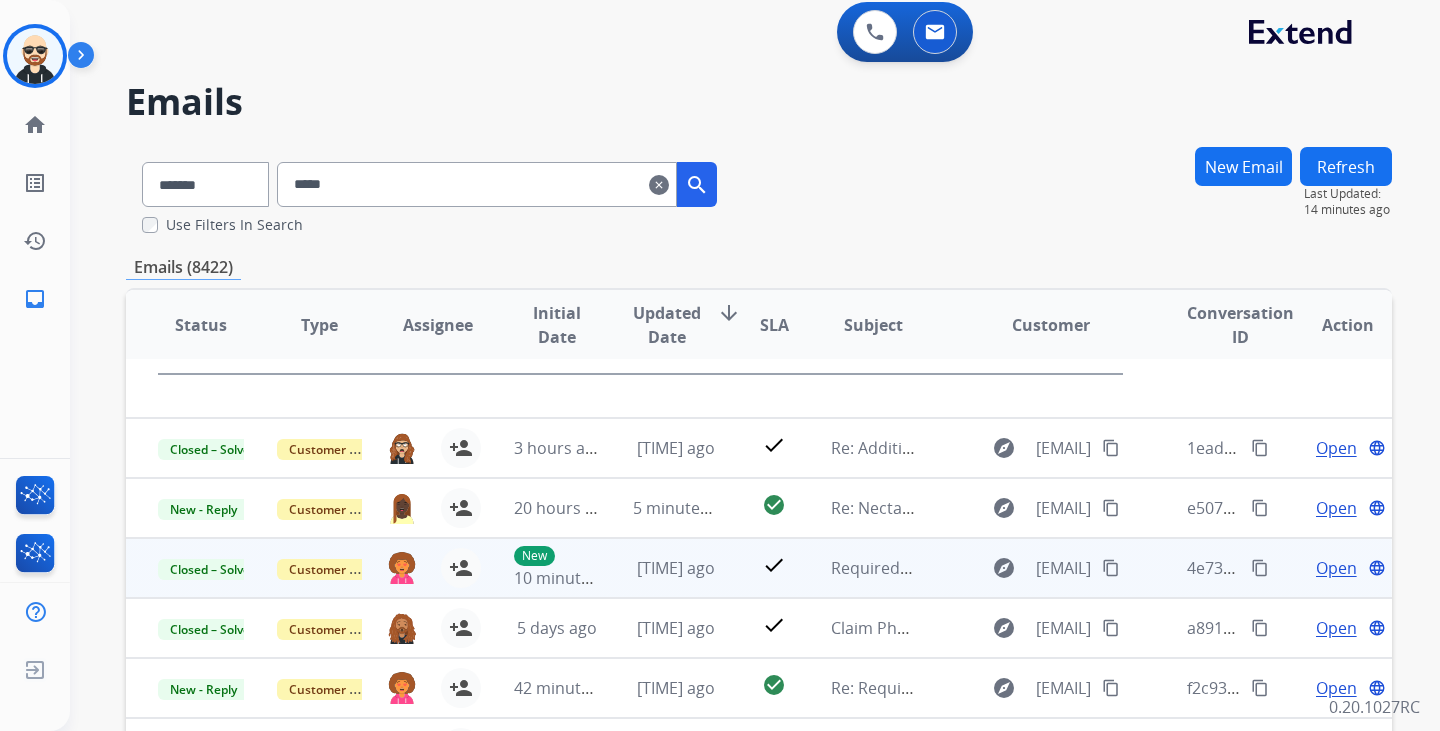 scroll, scrollTop: 407, scrollLeft: 0, axis: vertical 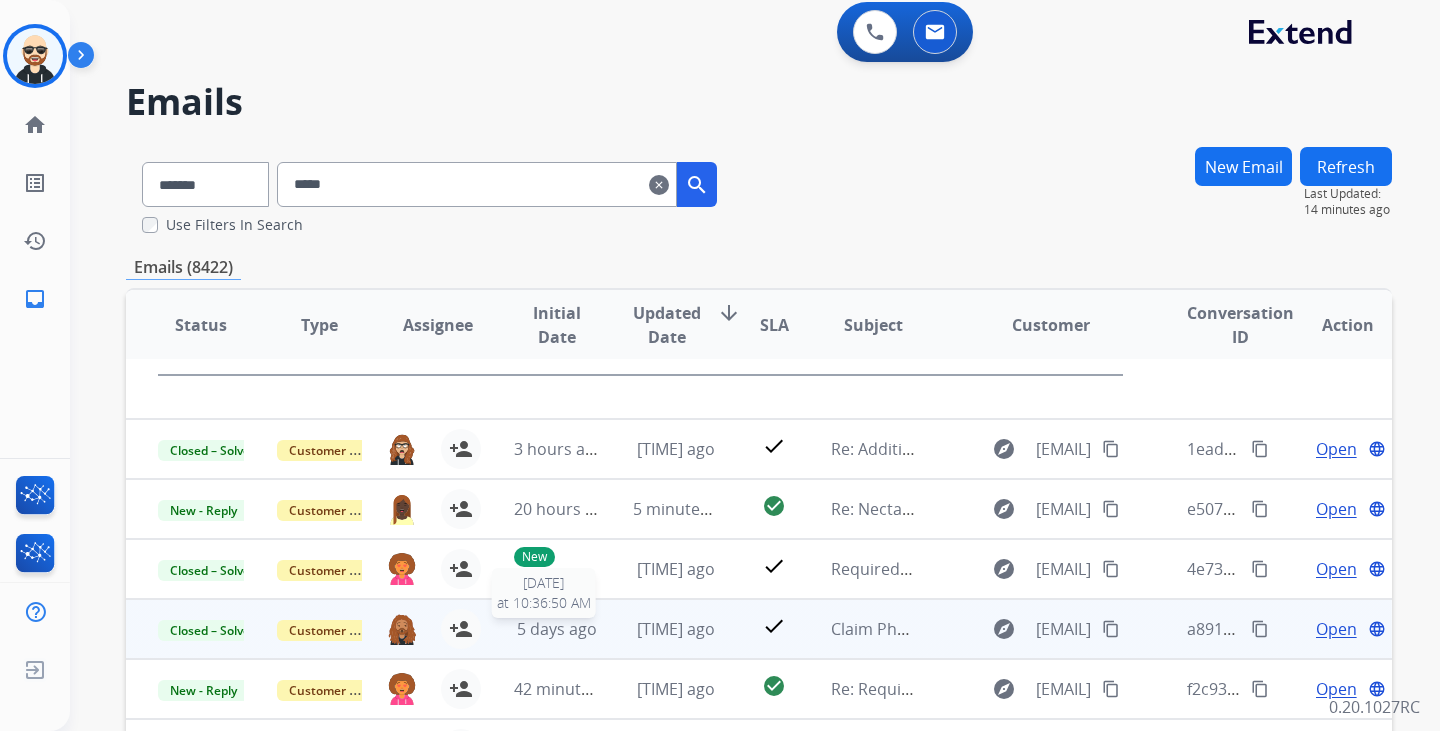 click on "5 days ago" at bounding box center [557, 629] 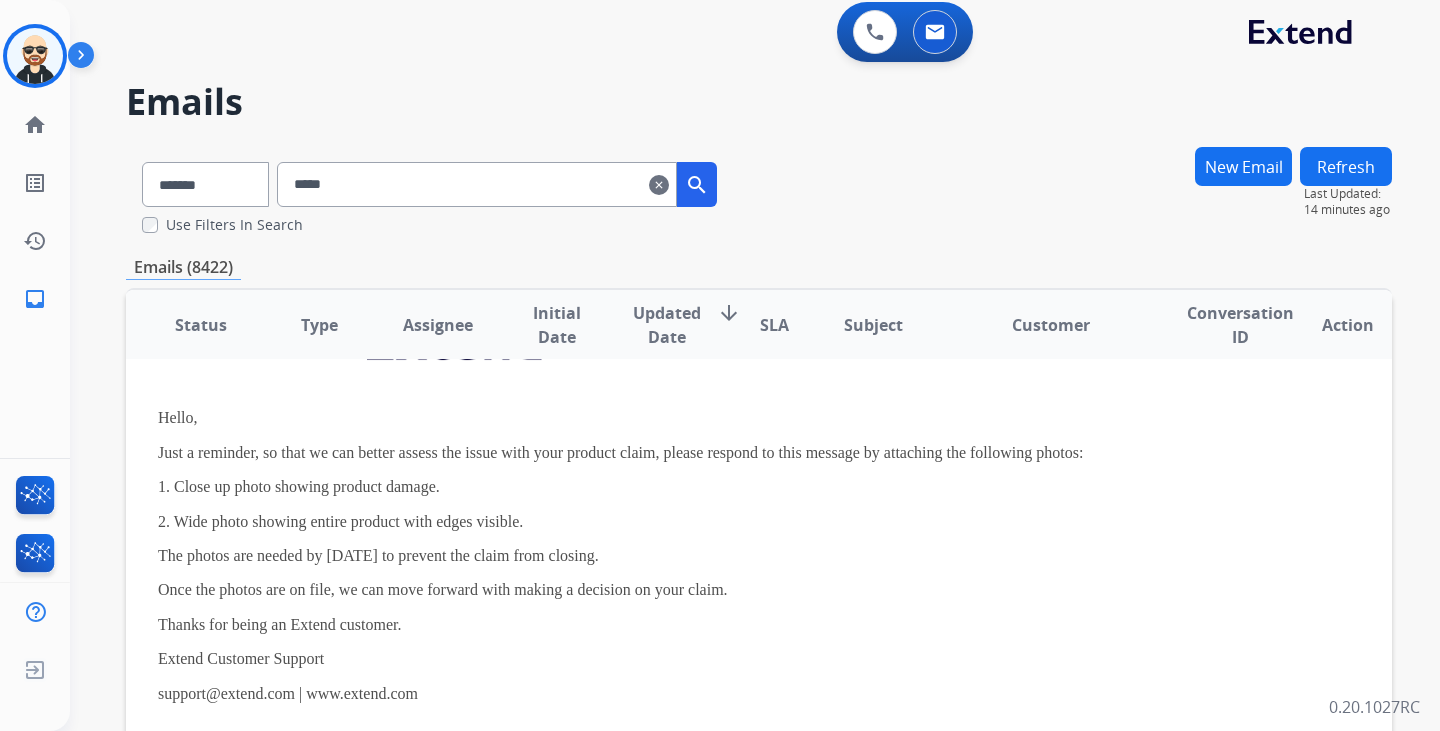 scroll, scrollTop: 240, scrollLeft: 0, axis: vertical 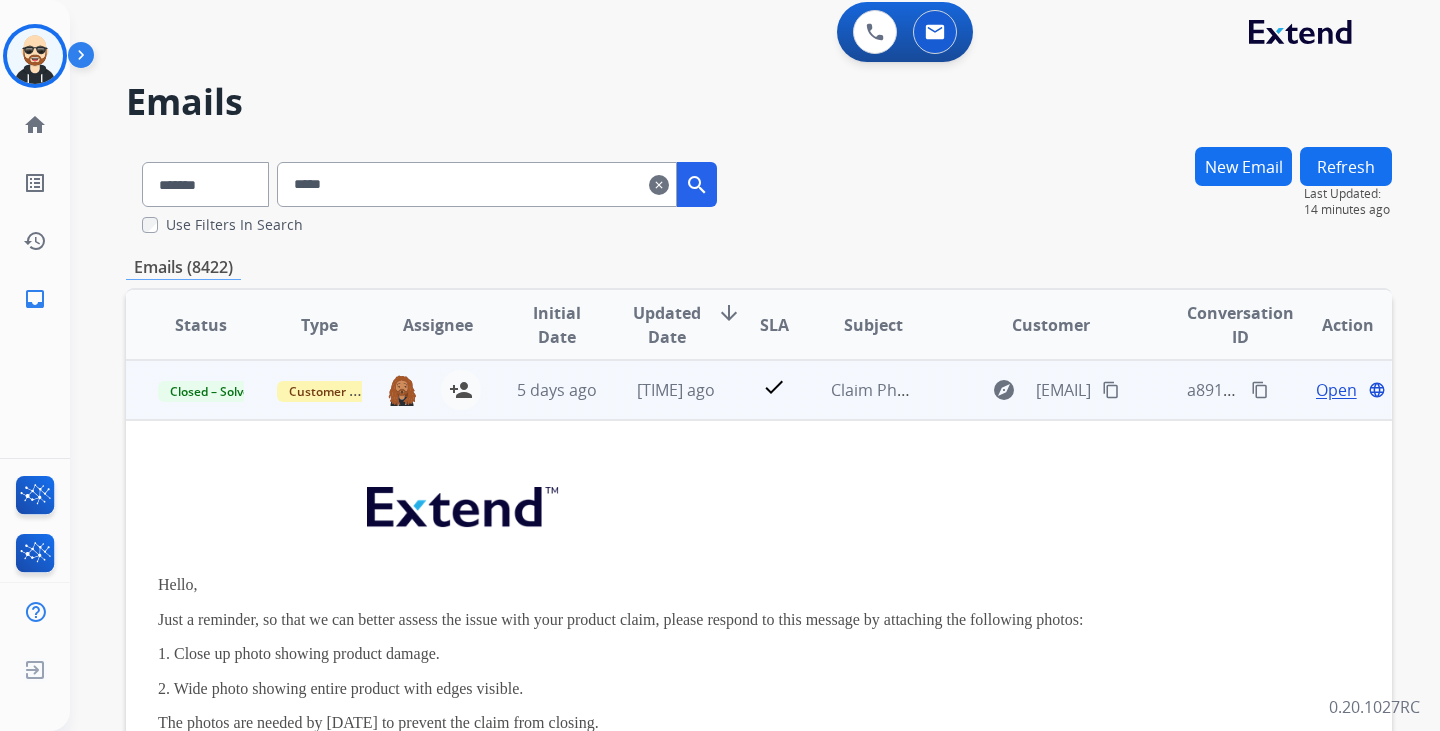 click on "Open" at bounding box center (1336, 390) 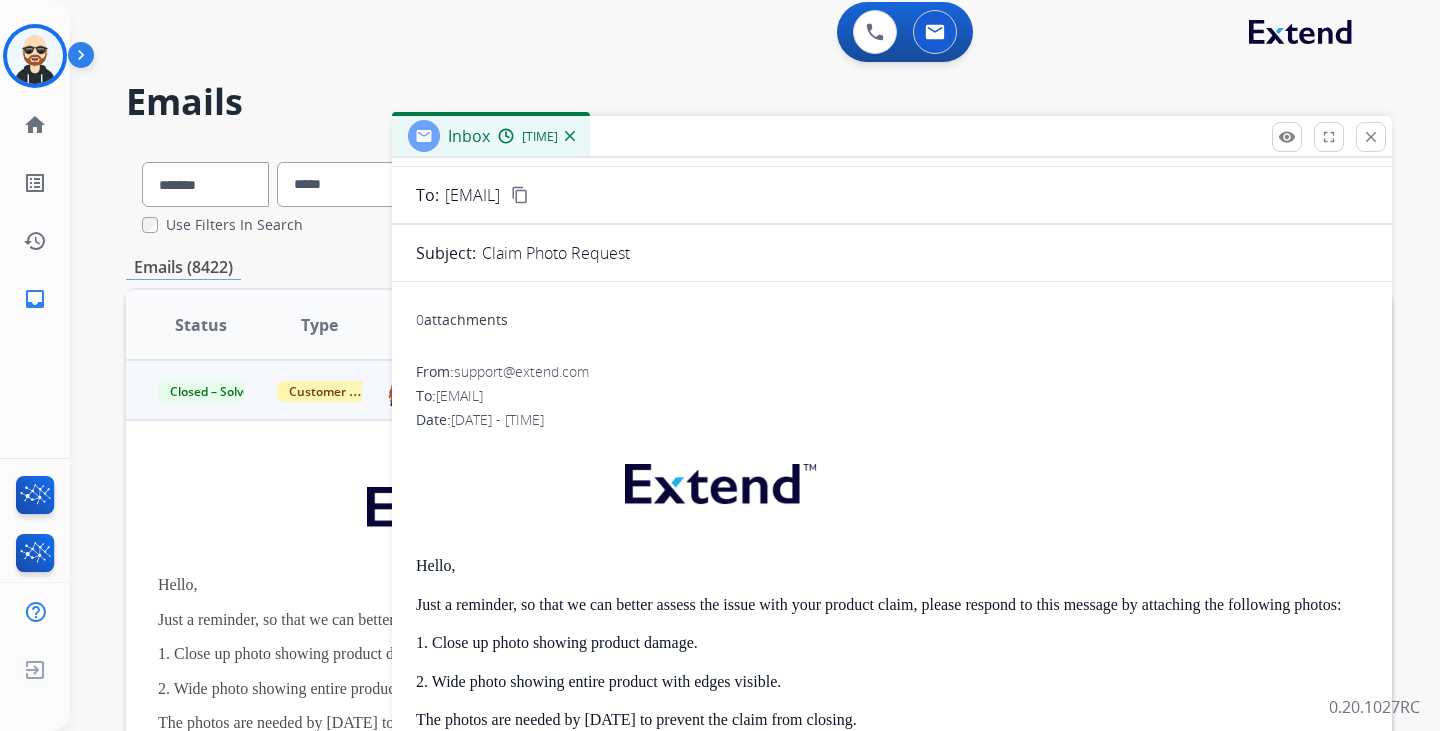 scroll, scrollTop: 0, scrollLeft: 0, axis: both 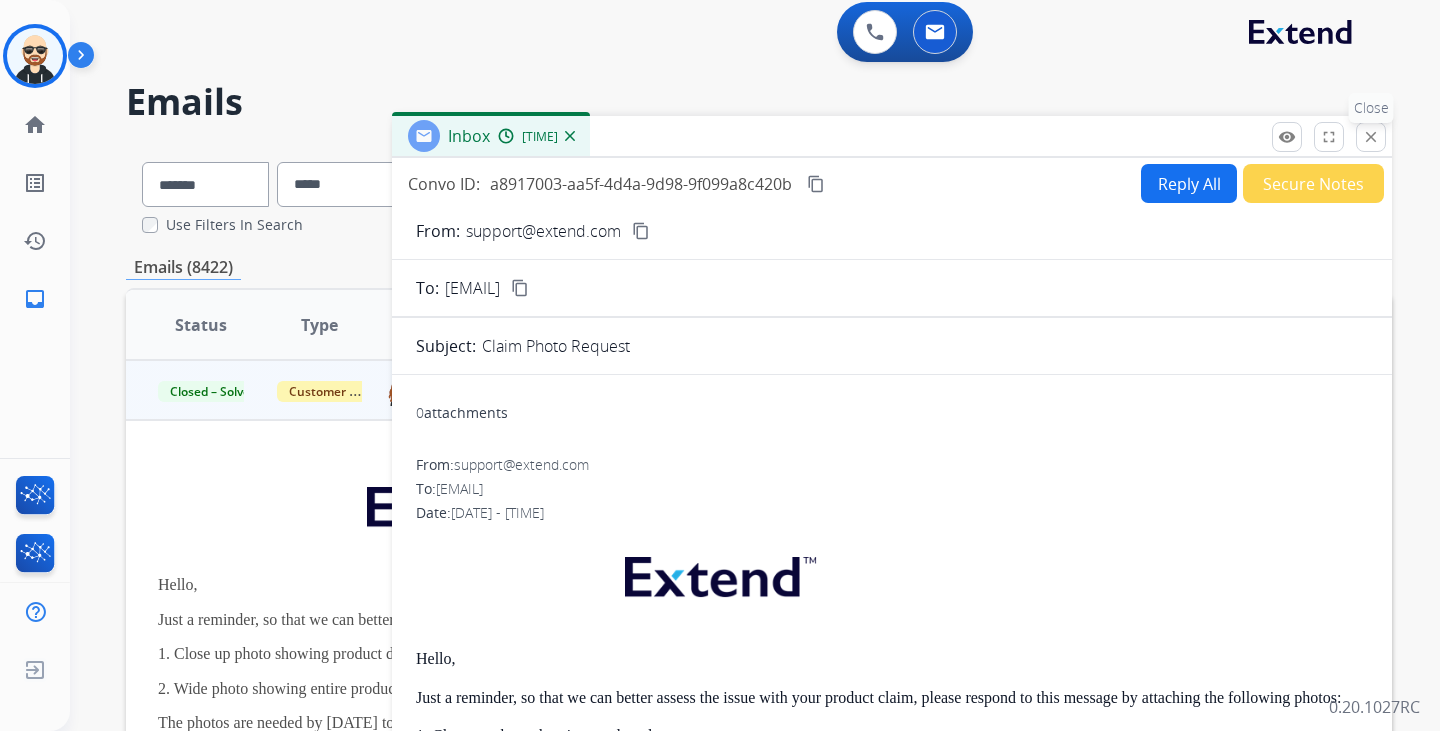 click on "close" at bounding box center [1371, 137] 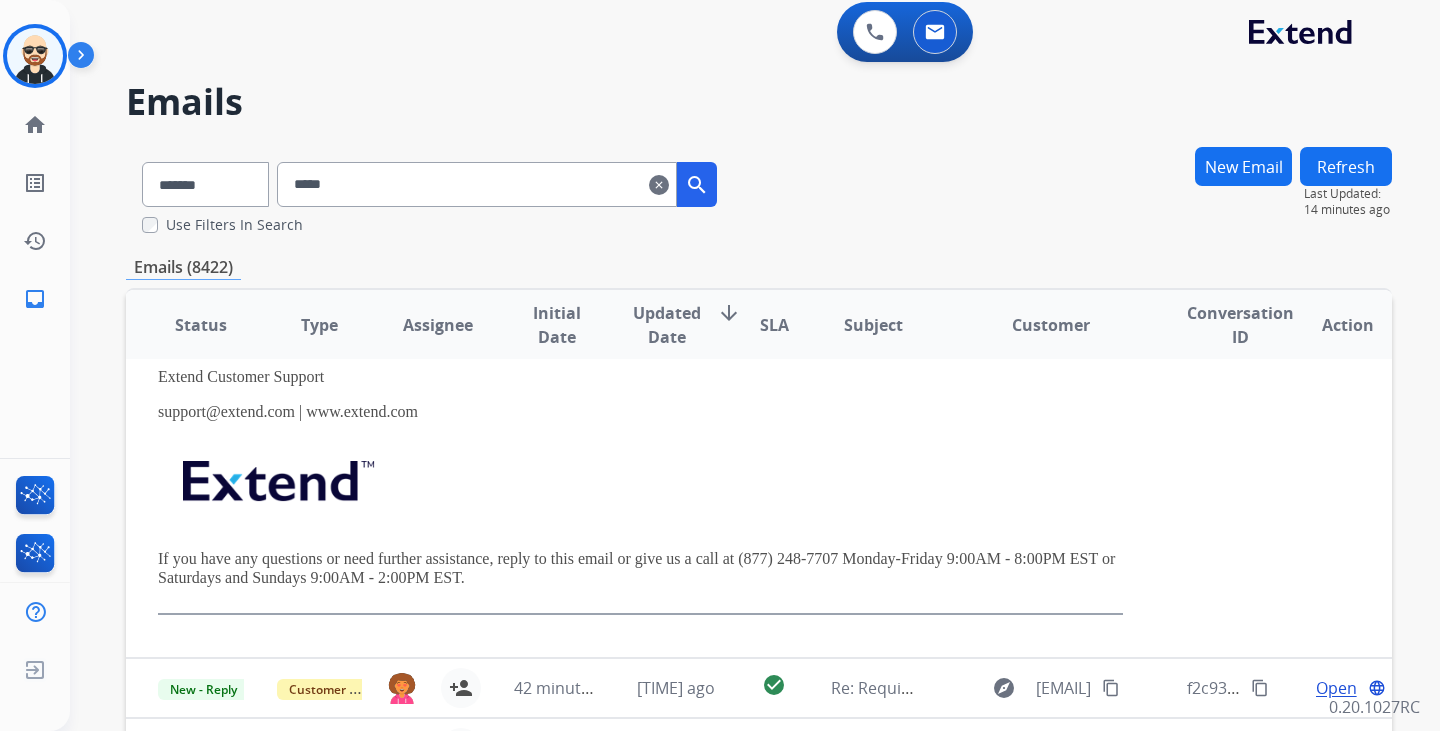 scroll, scrollTop: 688, scrollLeft: 0, axis: vertical 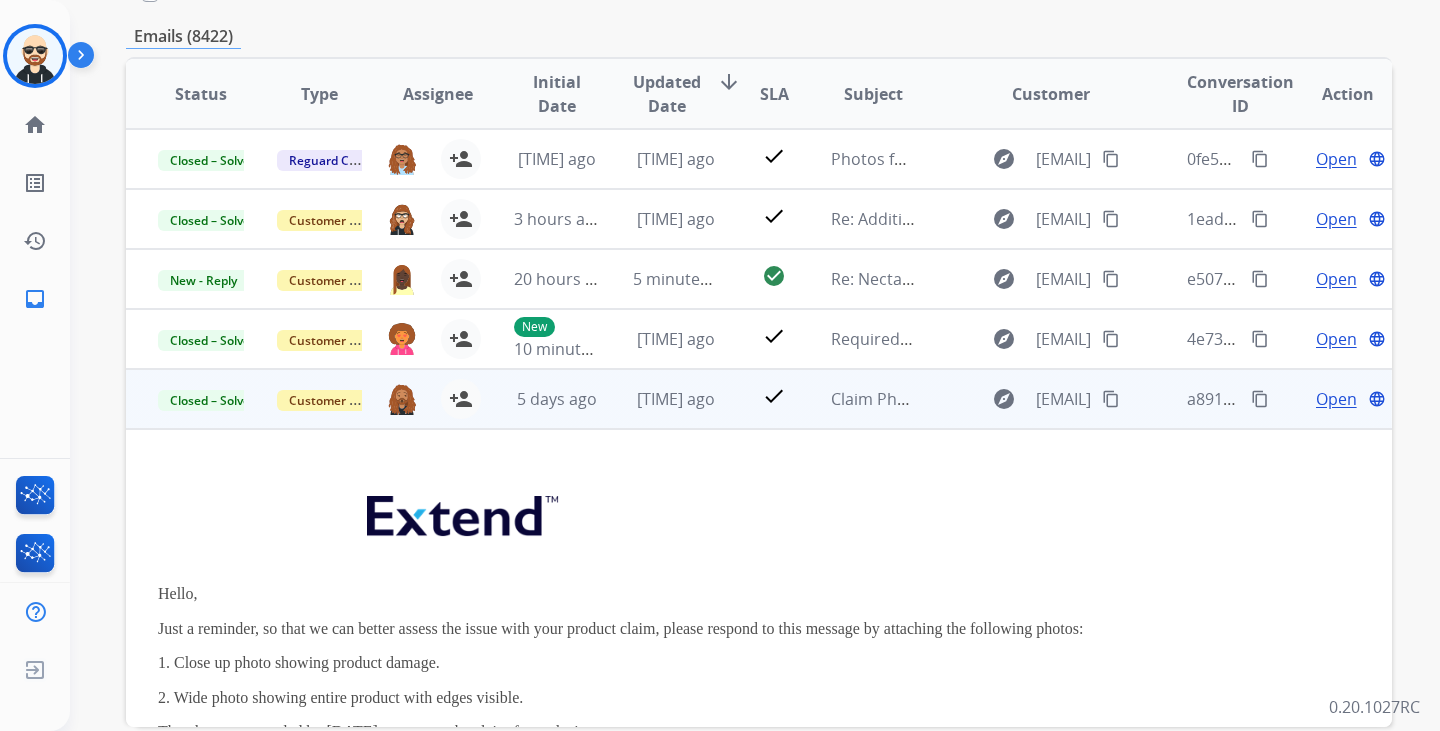 click on "content_copy" at bounding box center (1214, 399) 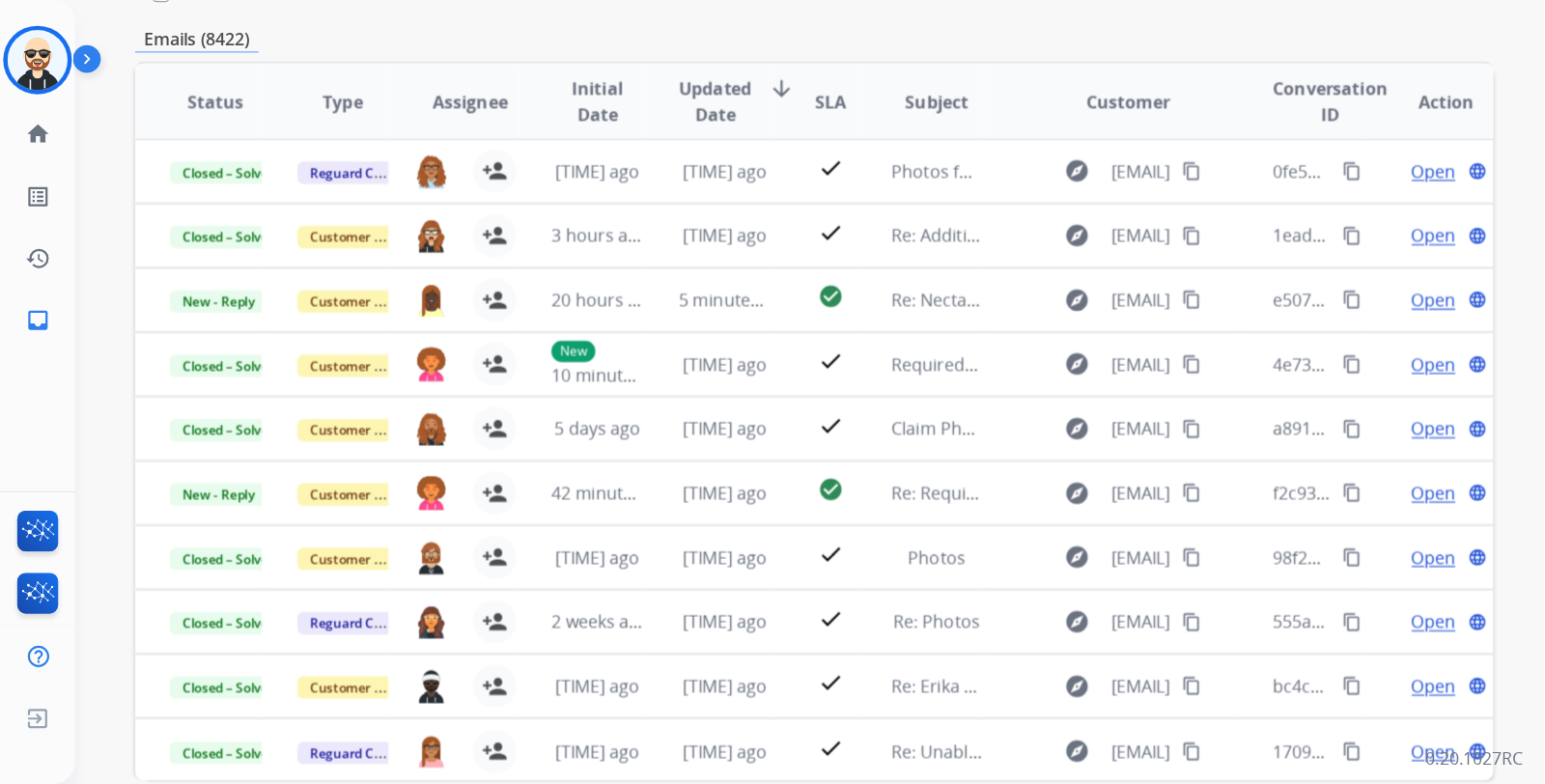 scroll, scrollTop: 228, scrollLeft: 0, axis: vertical 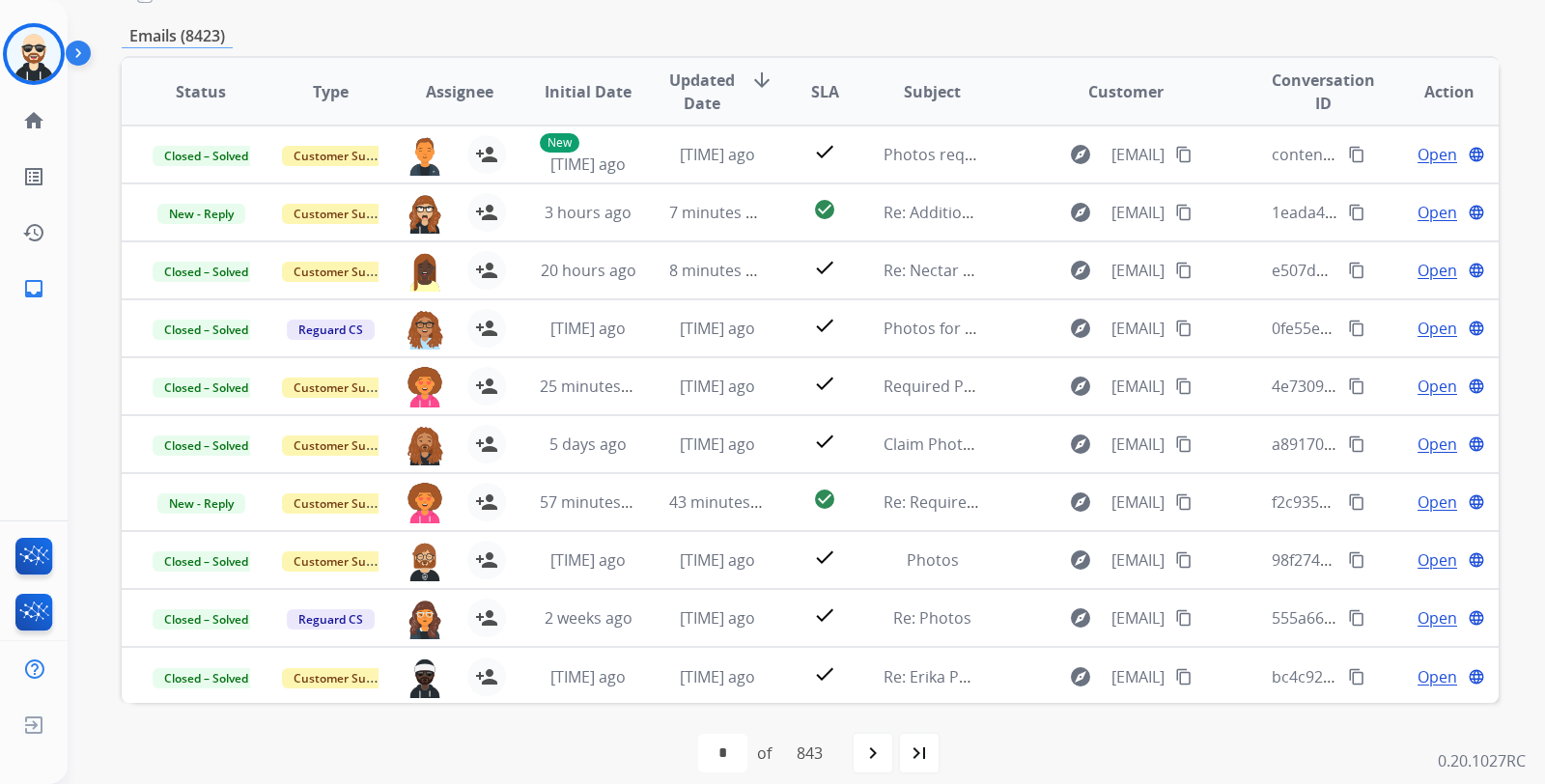 click on "Date:" at bounding box center (810, 361) 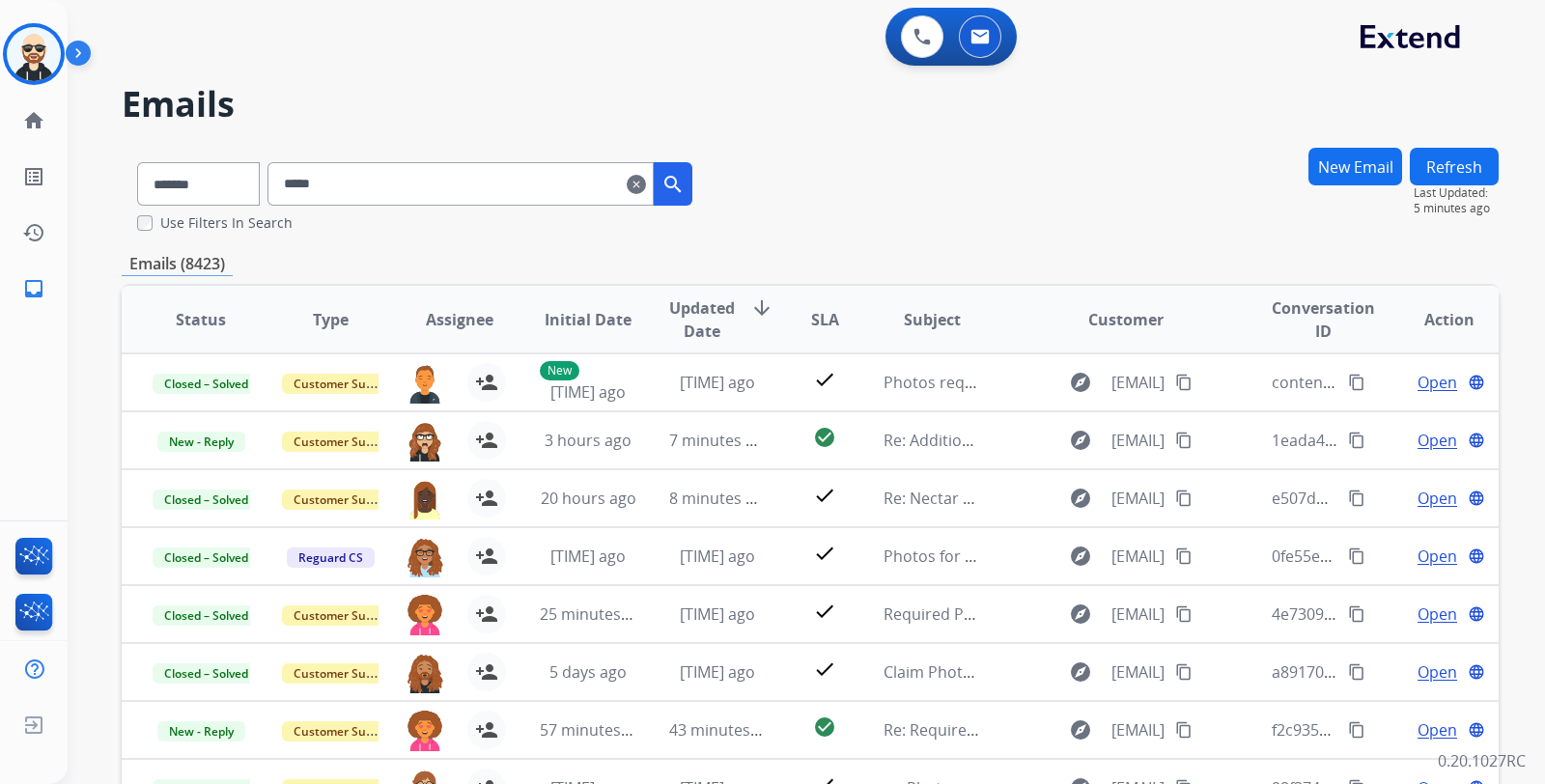 click on "Refresh" at bounding box center (1454, 166) 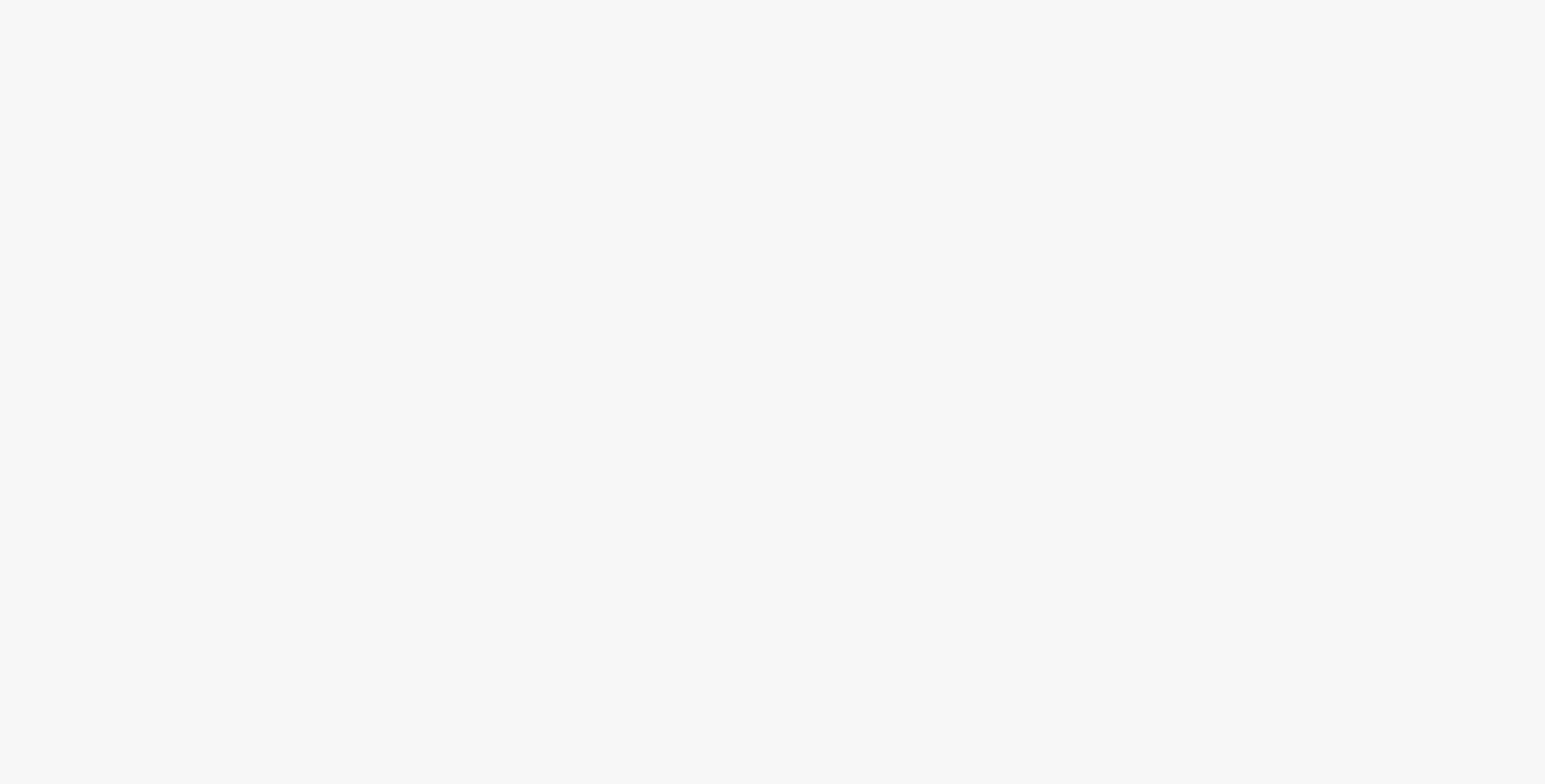 scroll, scrollTop: 0, scrollLeft: 0, axis: both 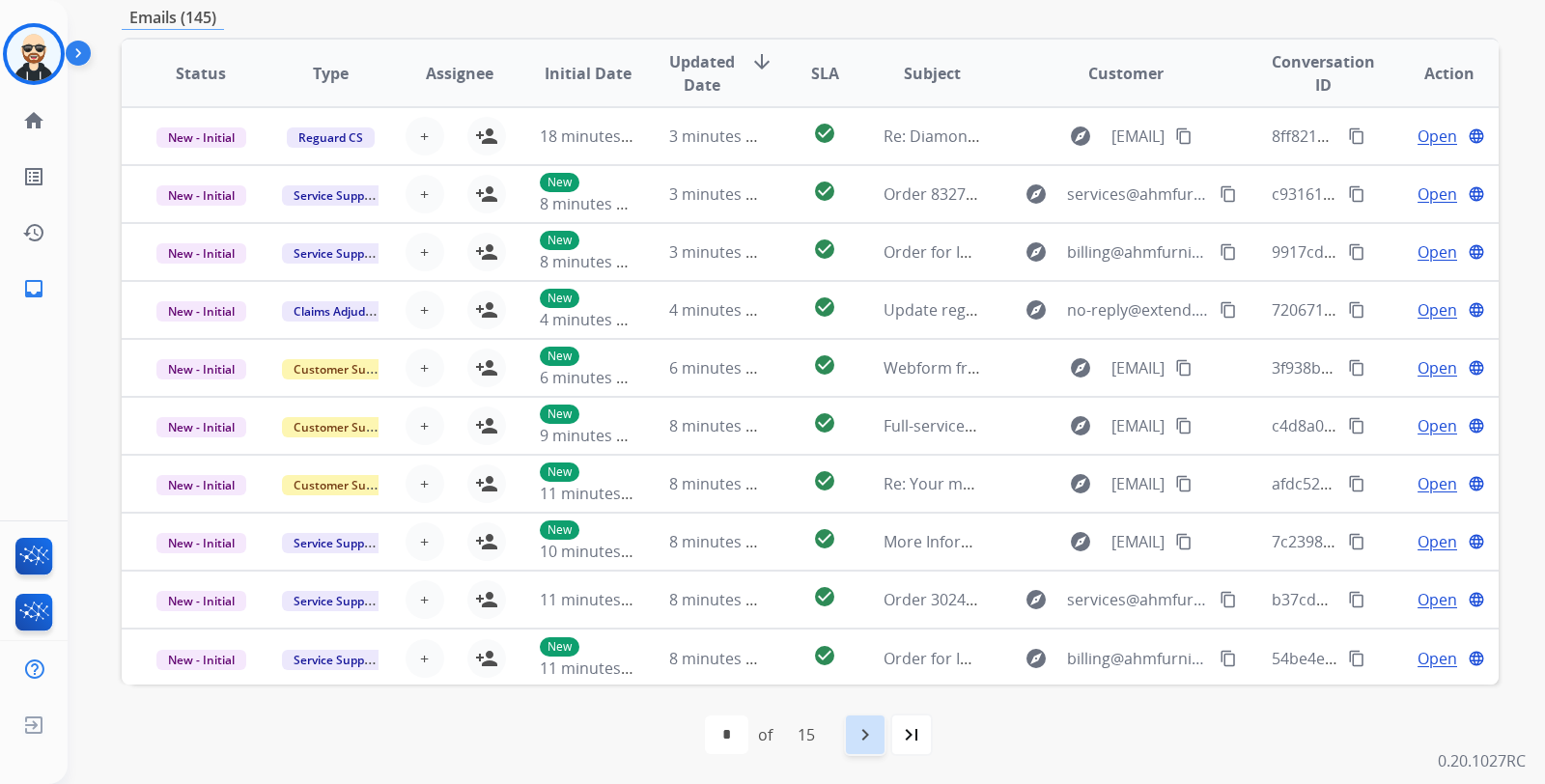 click on "navigate_next" at bounding box center [865, 735] 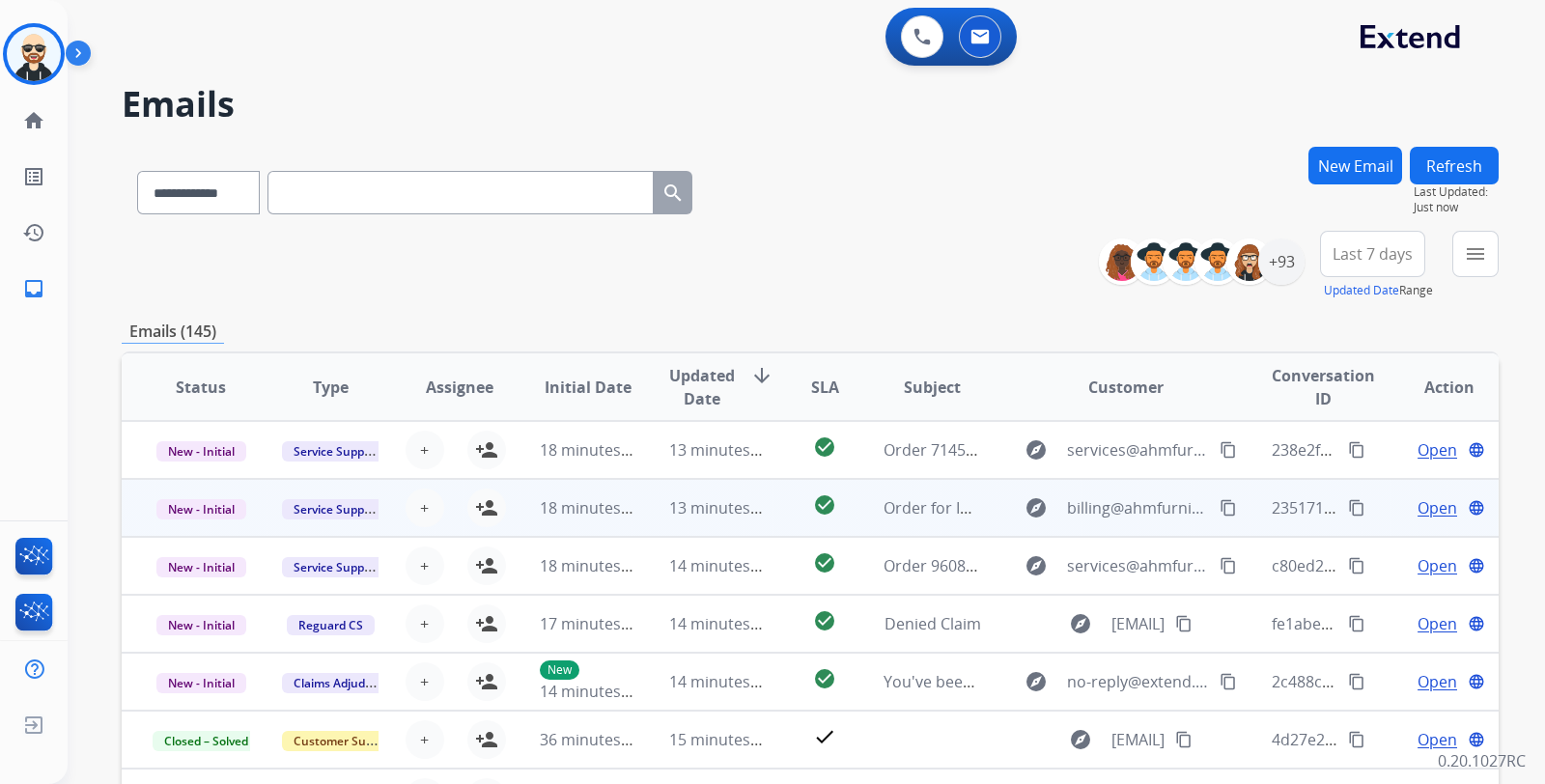 click on "Open" at bounding box center [1437, 508] 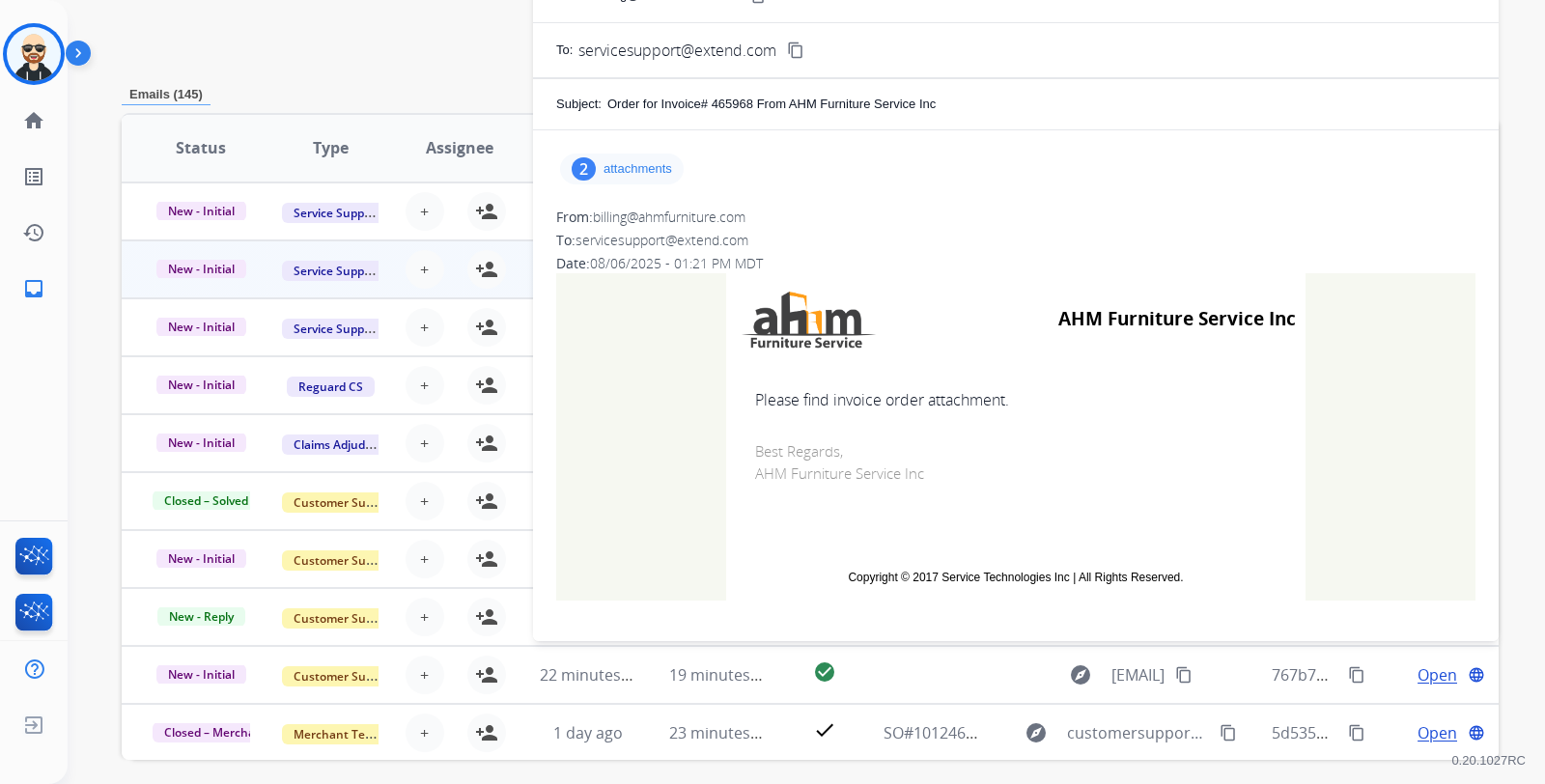 scroll, scrollTop: 309, scrollLeft: 0, axis: vertical 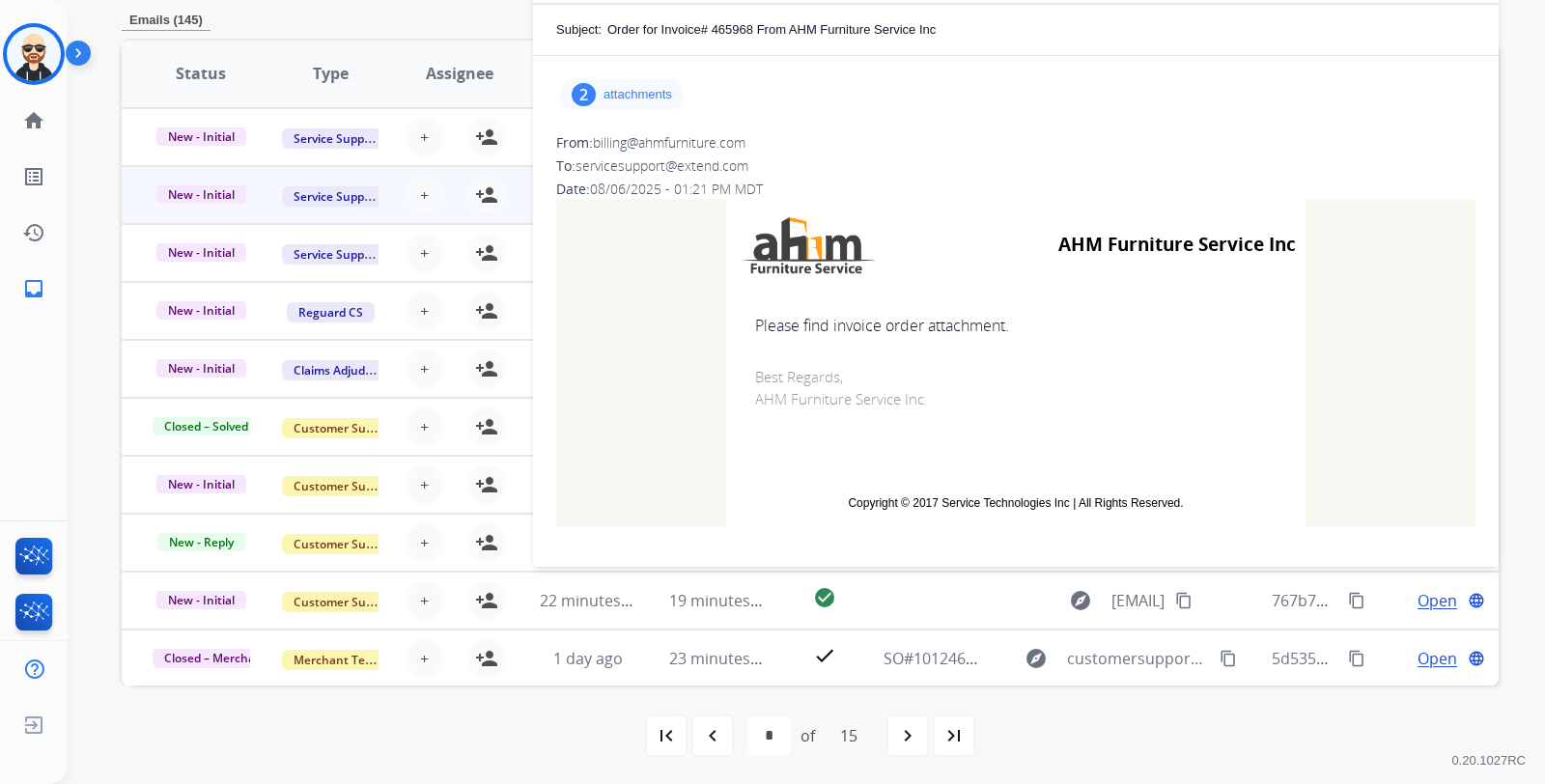 click on "2 attachments" at bounding box center (622, 95) 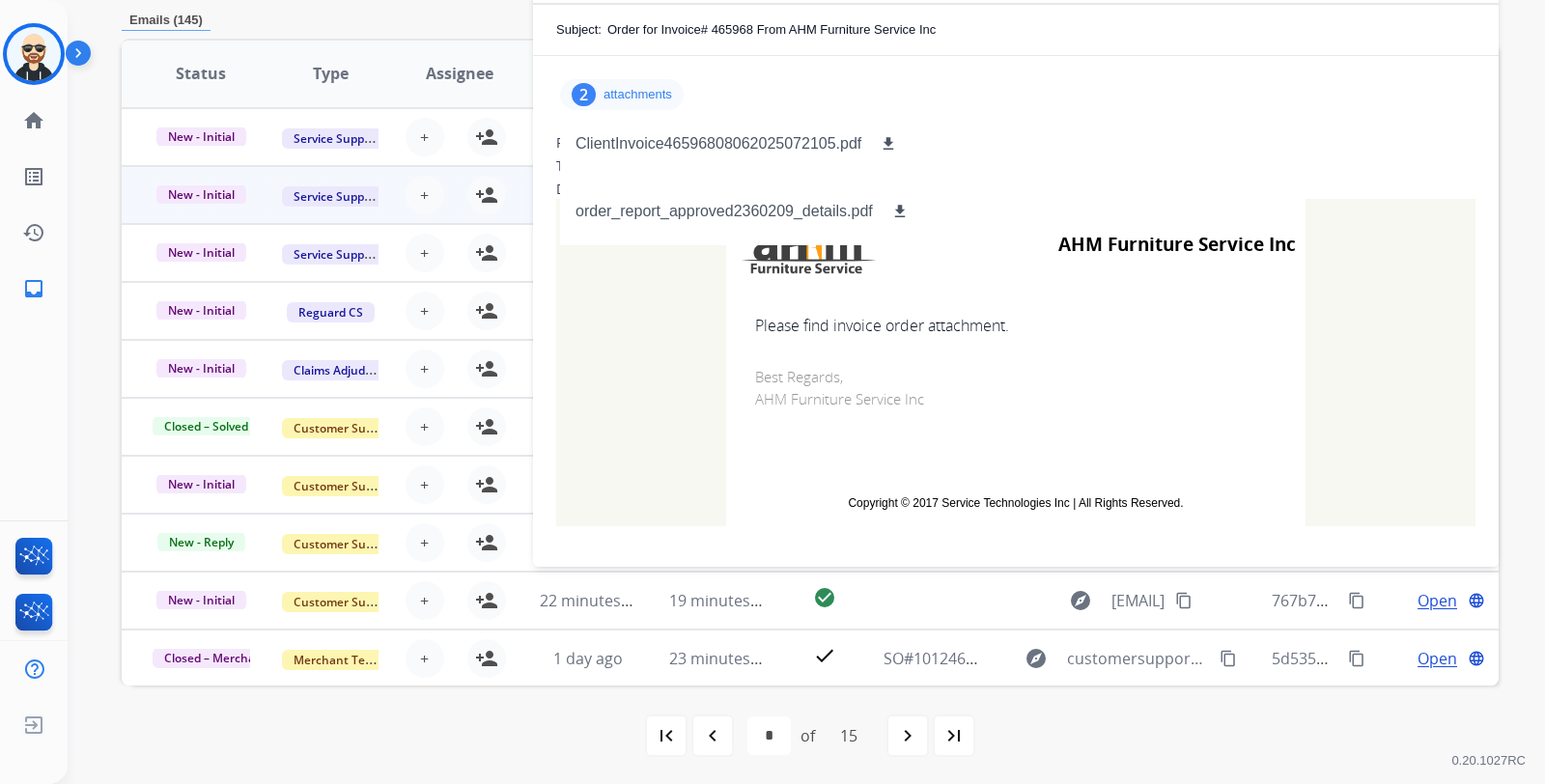 click on "2 attachments  ClientInvoice46596808062025072105.pdf  download  order_report_approved2360209_details.pdf  download  From:  [EMAIL]   To:  [EMAIL]  Date:  08/06/2025 - 01:21 PM MDT Email AHM Furniture Service Inc     Please find invoice order attachment. Best Regards, AHM Furniture Service Inc Copyright © 2017 Service Technologies Inc | All Rights Reserved." at bounding box center (1016, 308) 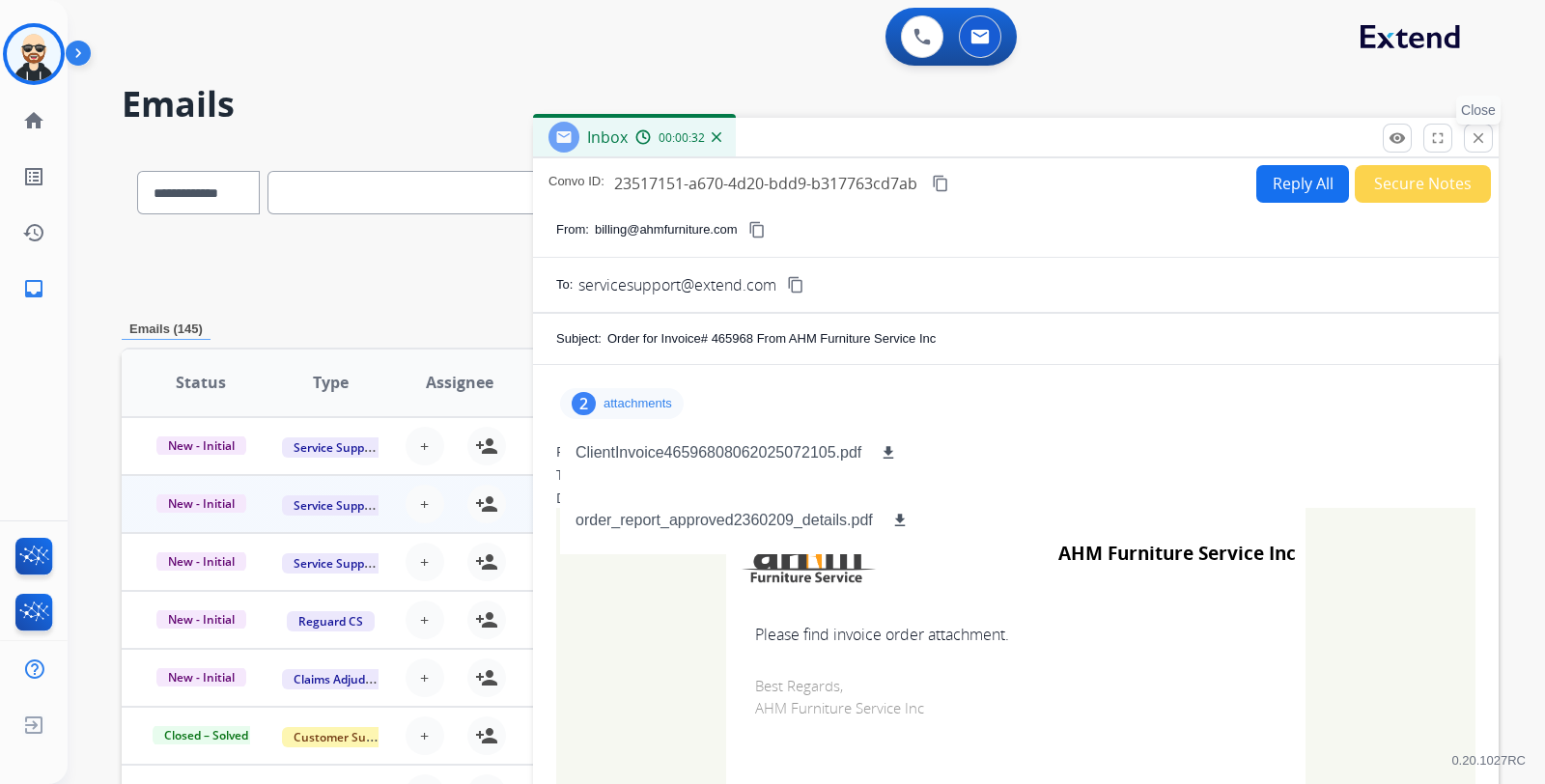 click on "close" at bounding box center (1478, 138) 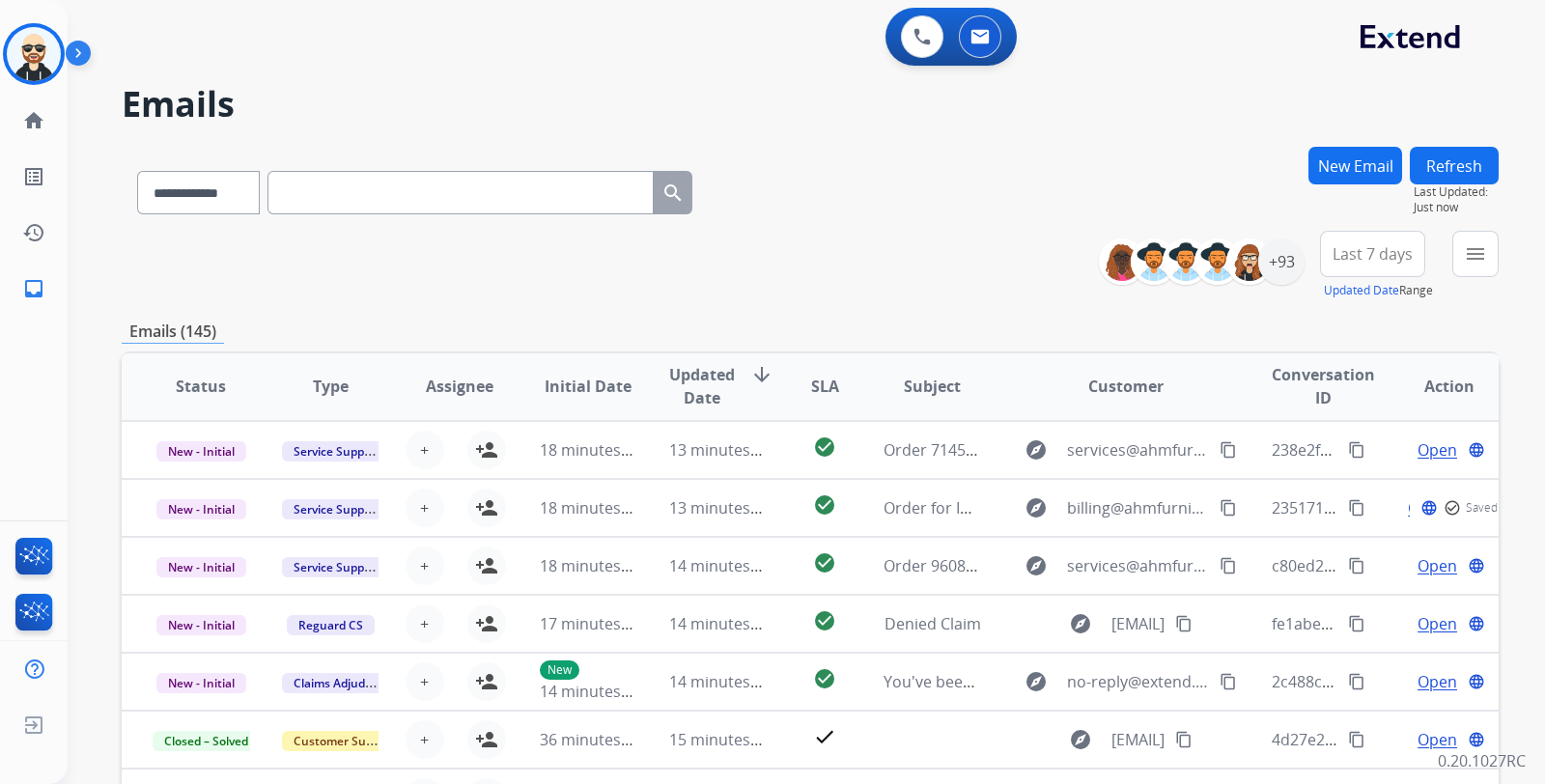 click on "**********" at bounding box center (810, 266) 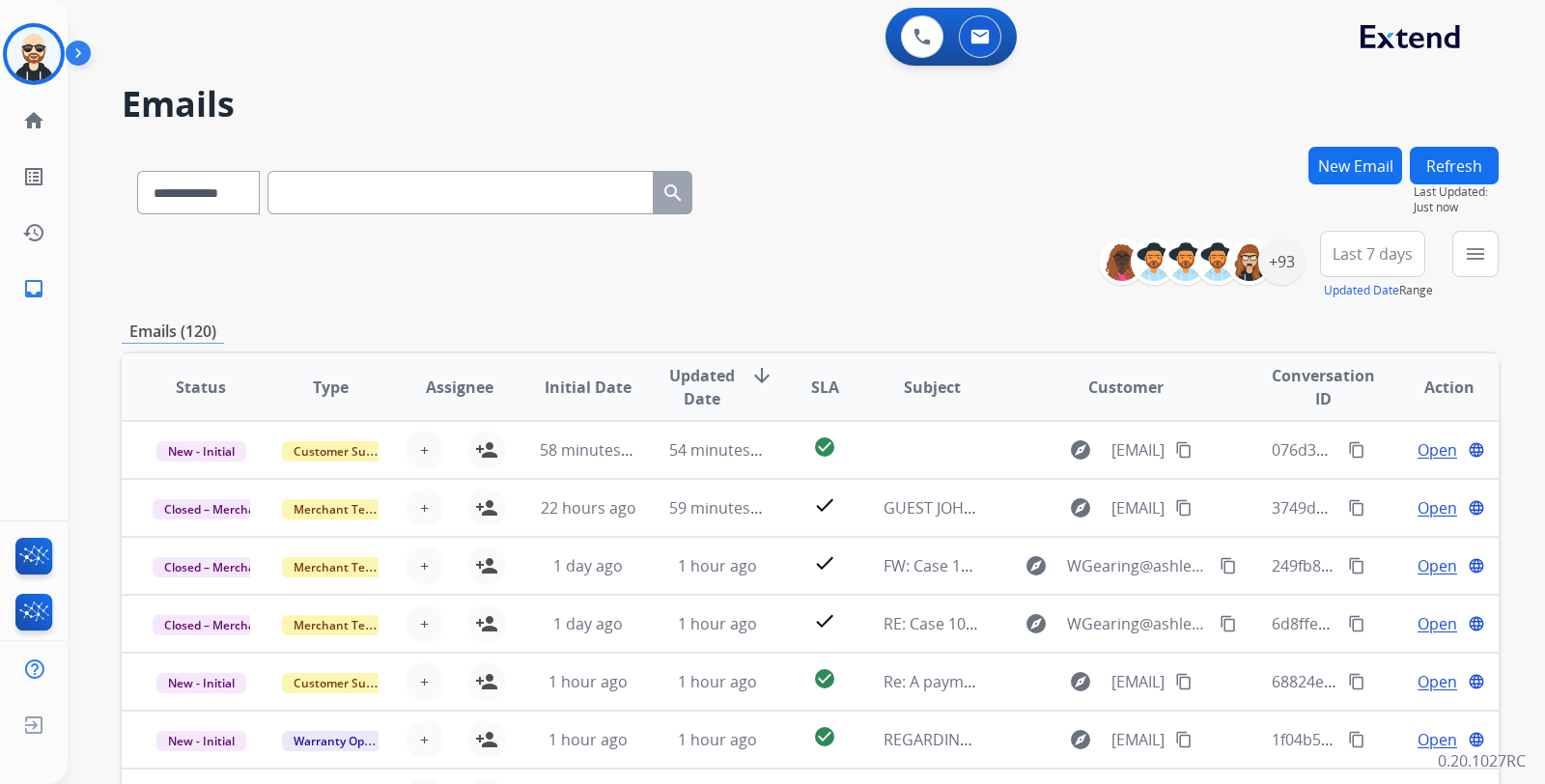 scroll, scrollTop: 1, scrollLeft: 0, axis: vertical 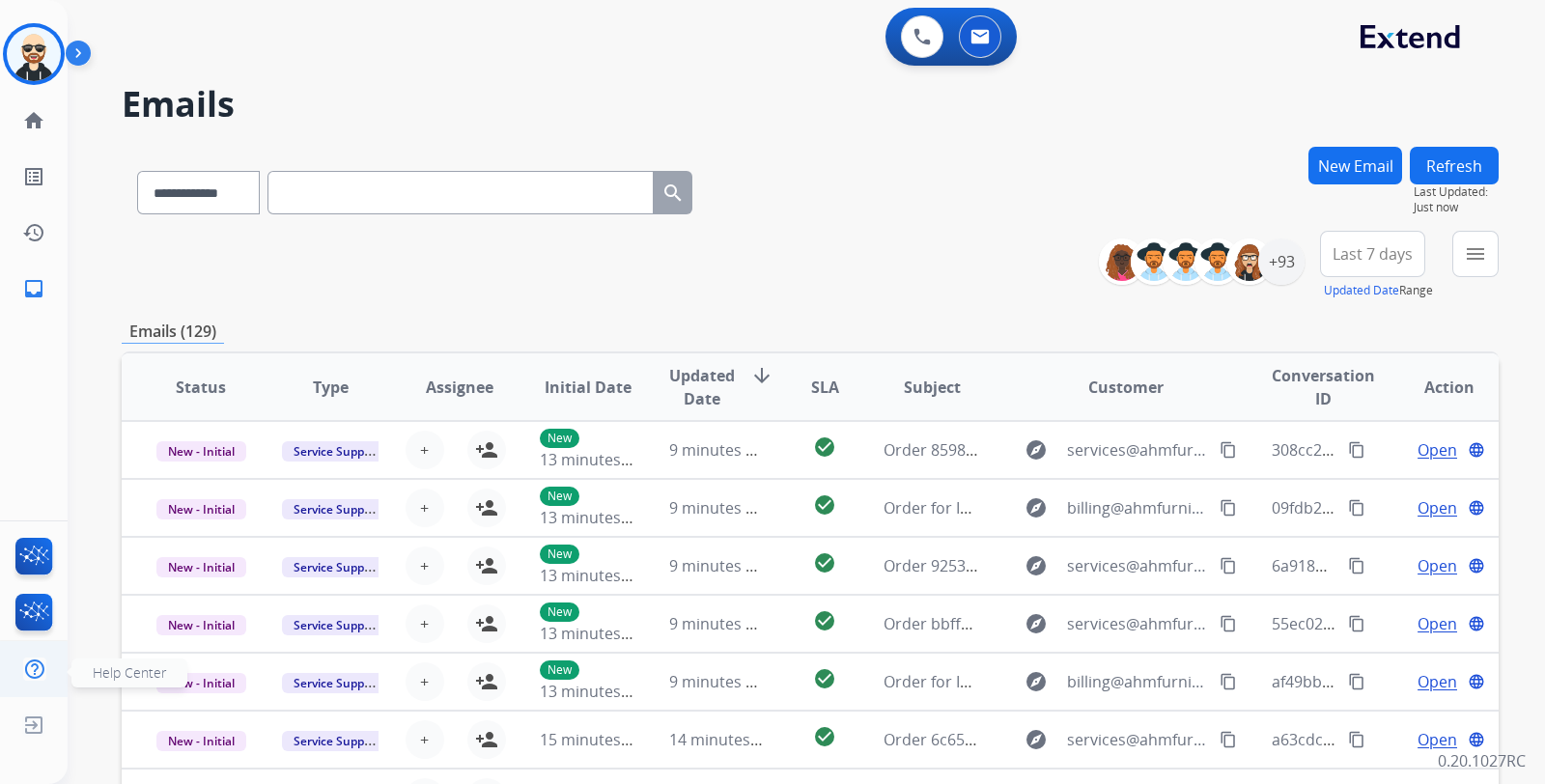 click 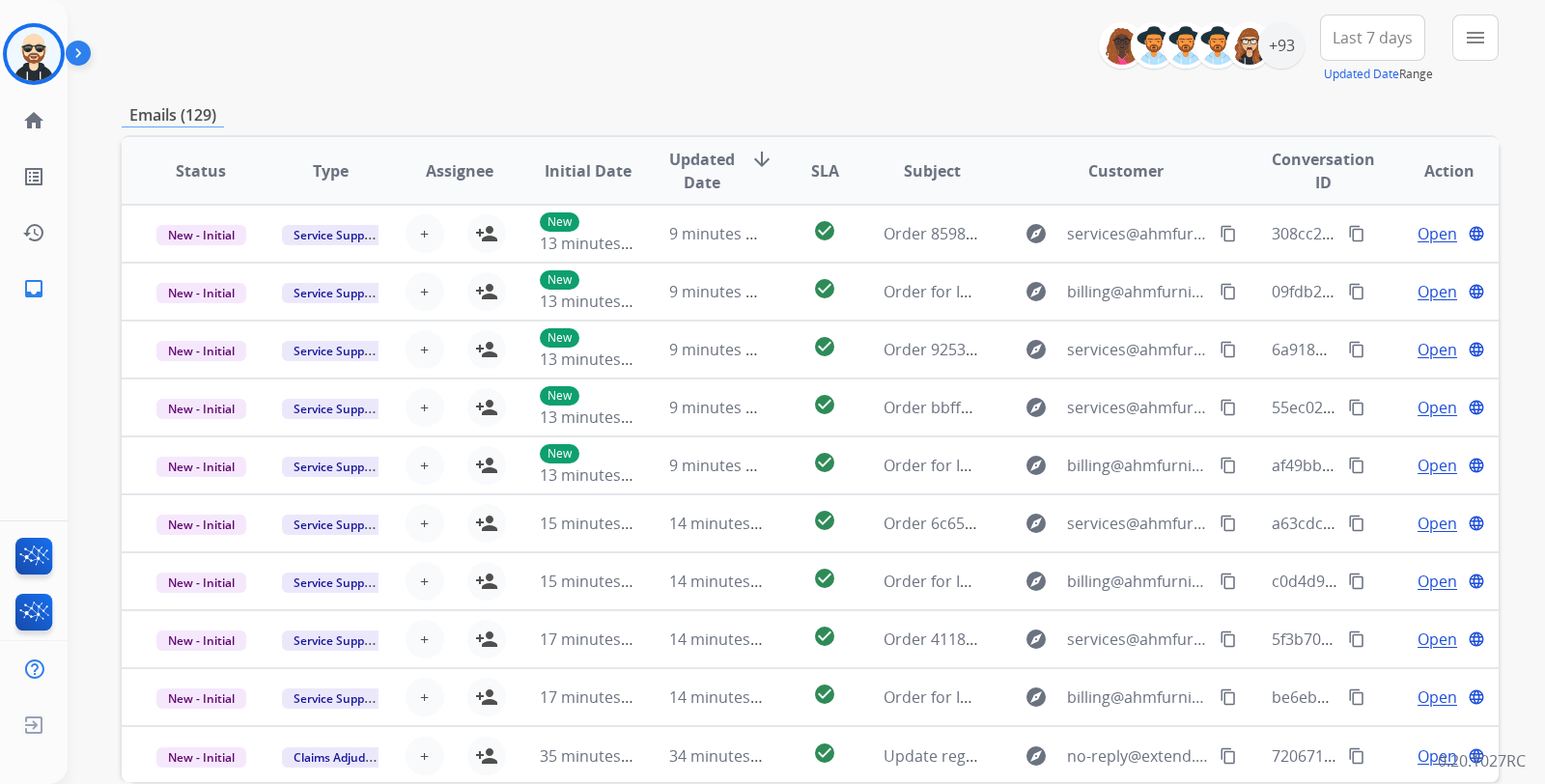 scroll, scrollTop: 314, scrollLeft: 0, axis: vertical 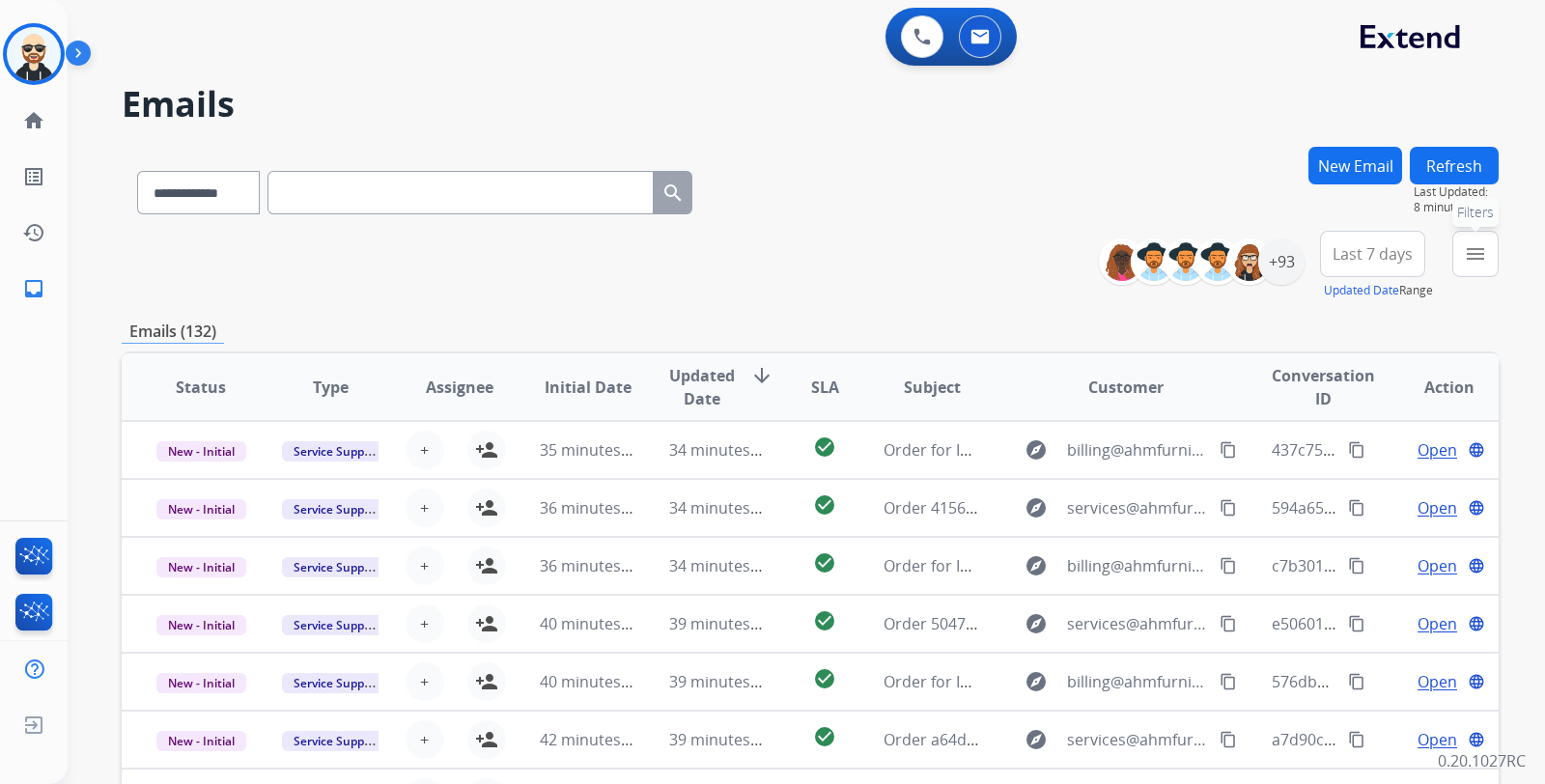 click on "menu" at bounding box center [1475, 254] 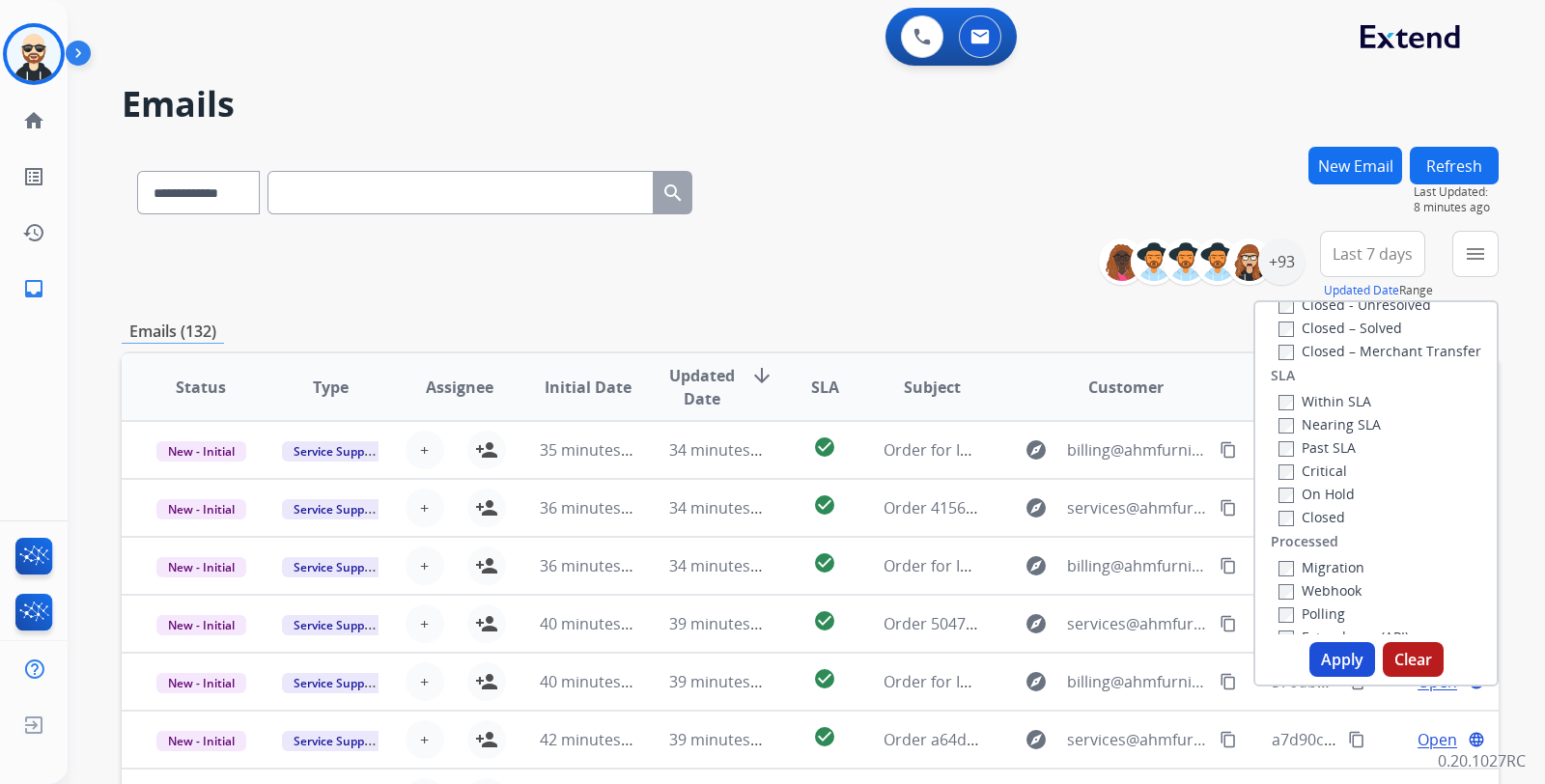 scroll, scrollTop: 508, scrollLeft: 0, axis: vertical 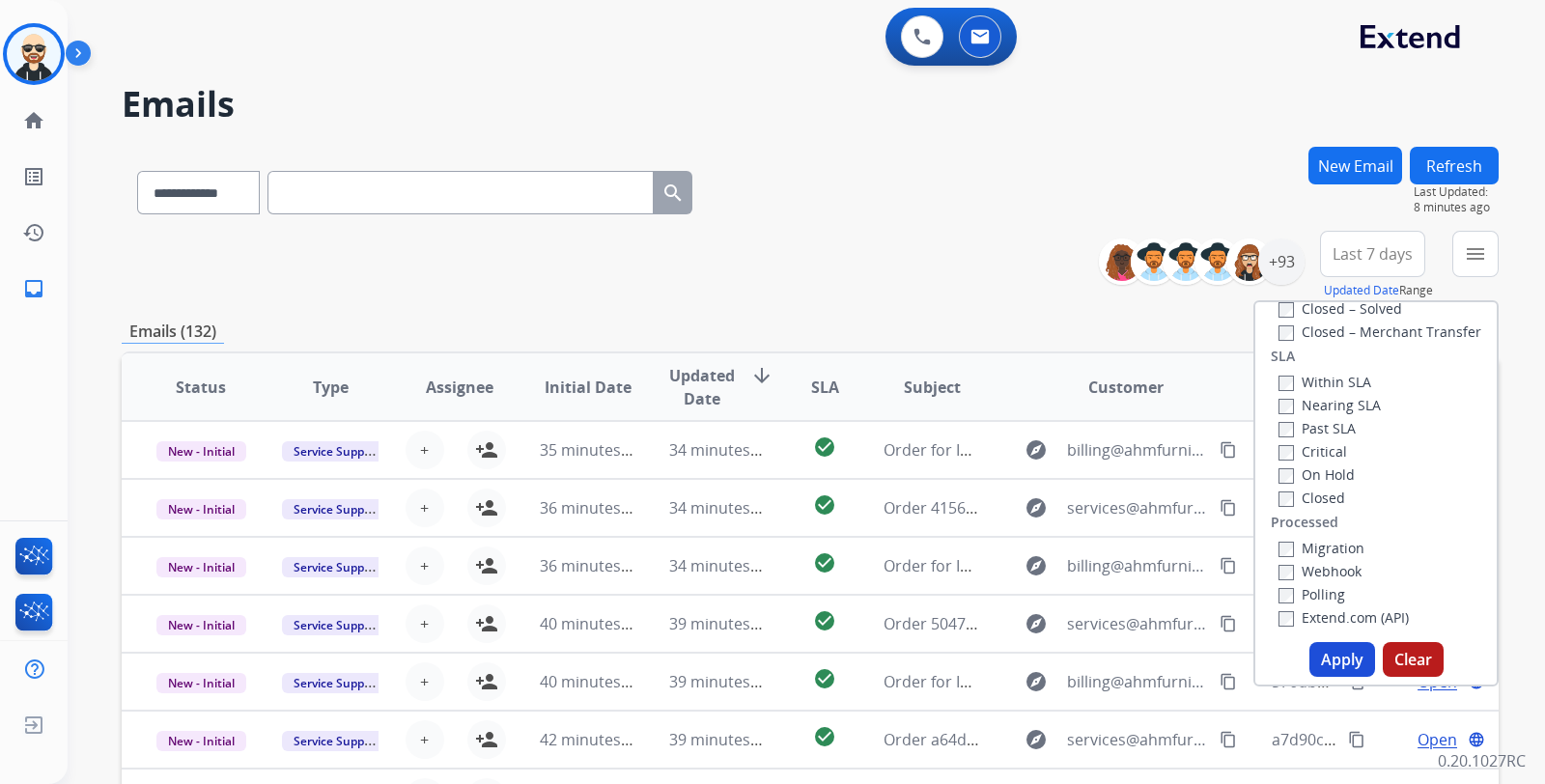 click on "Clear" at bounding box center (1413, 659) 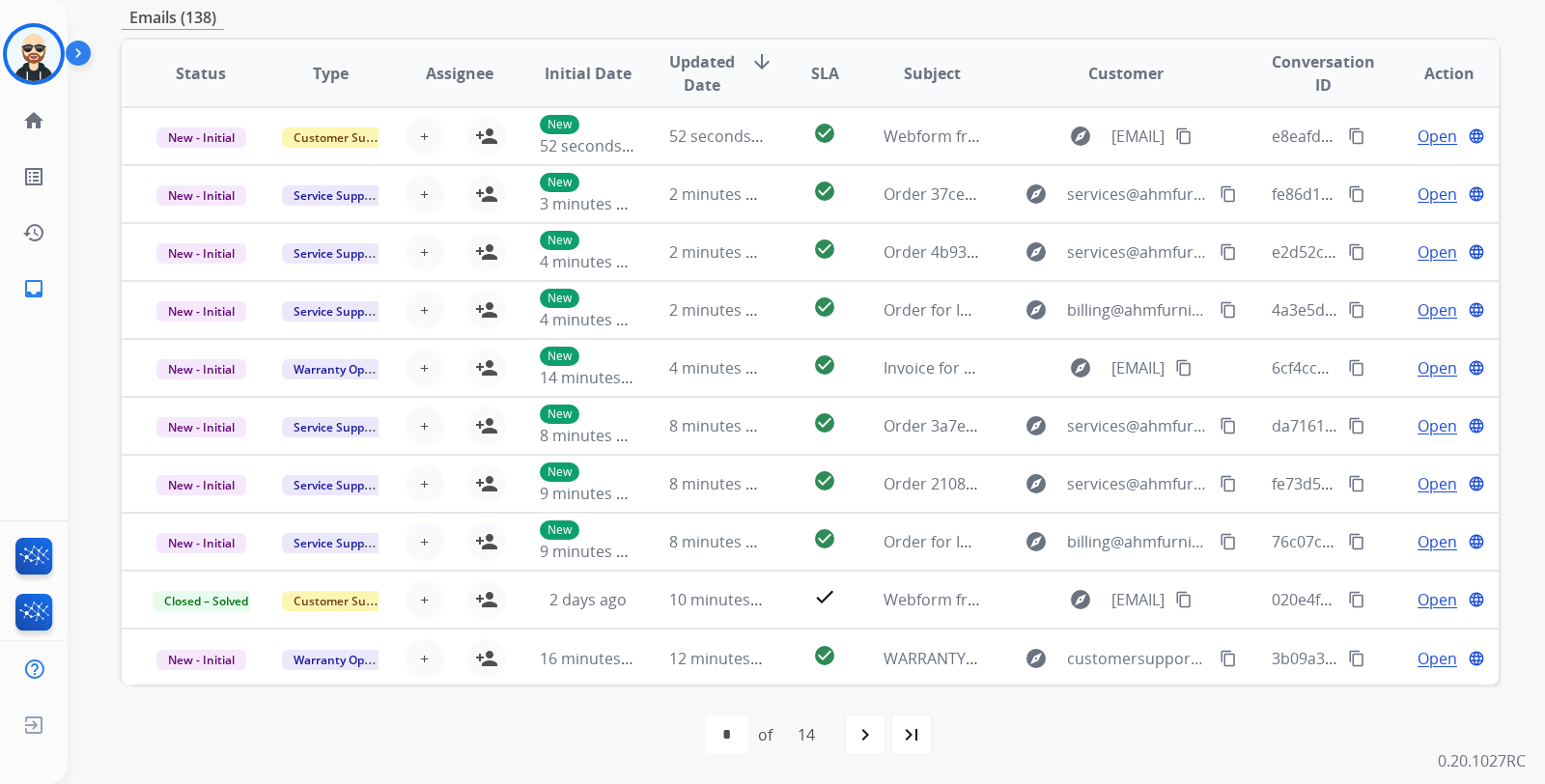 scroll, scrollTop: 0, scrollLeft: 0, axis: both 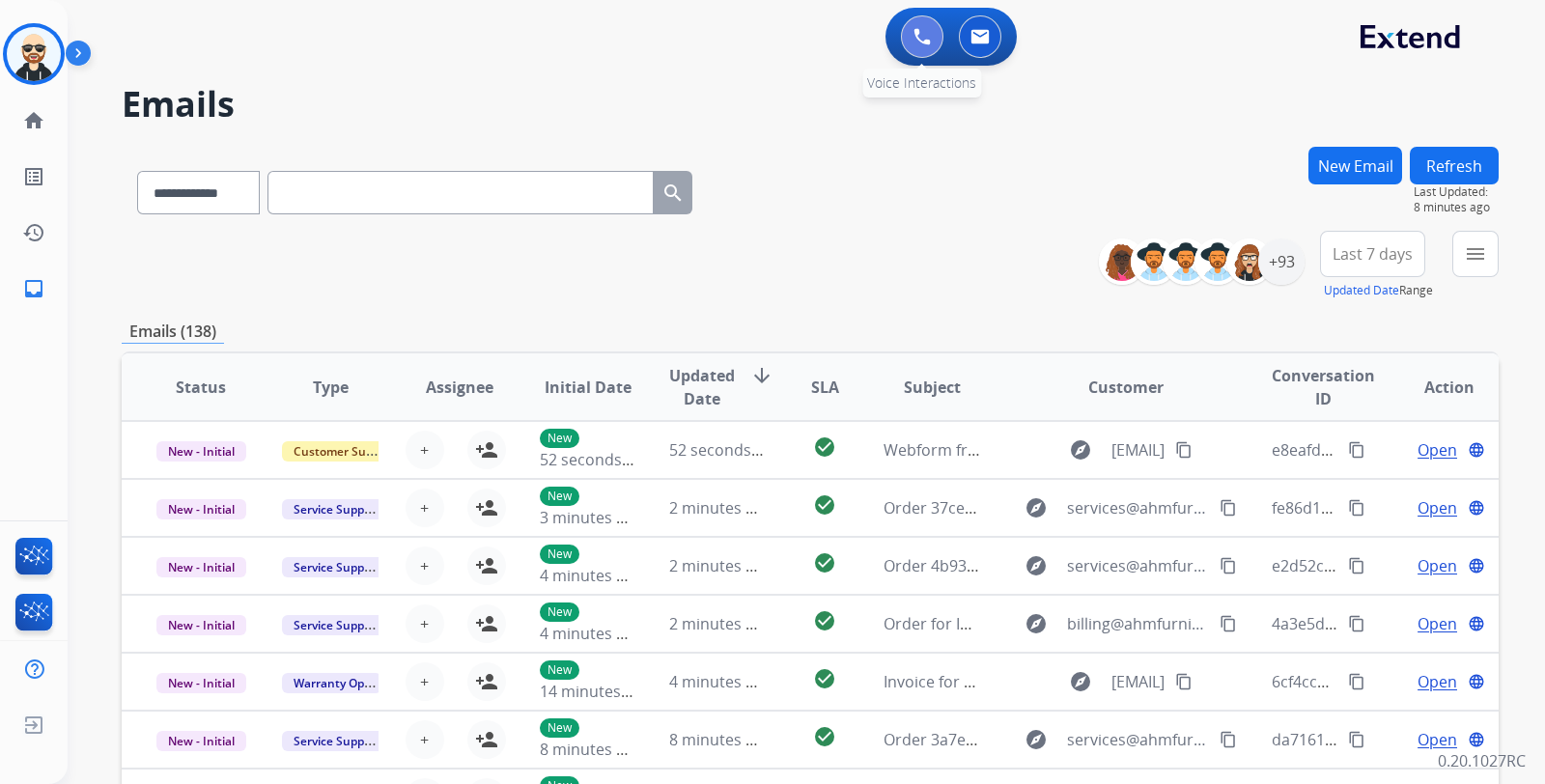 click at bounding box center (922, 37) 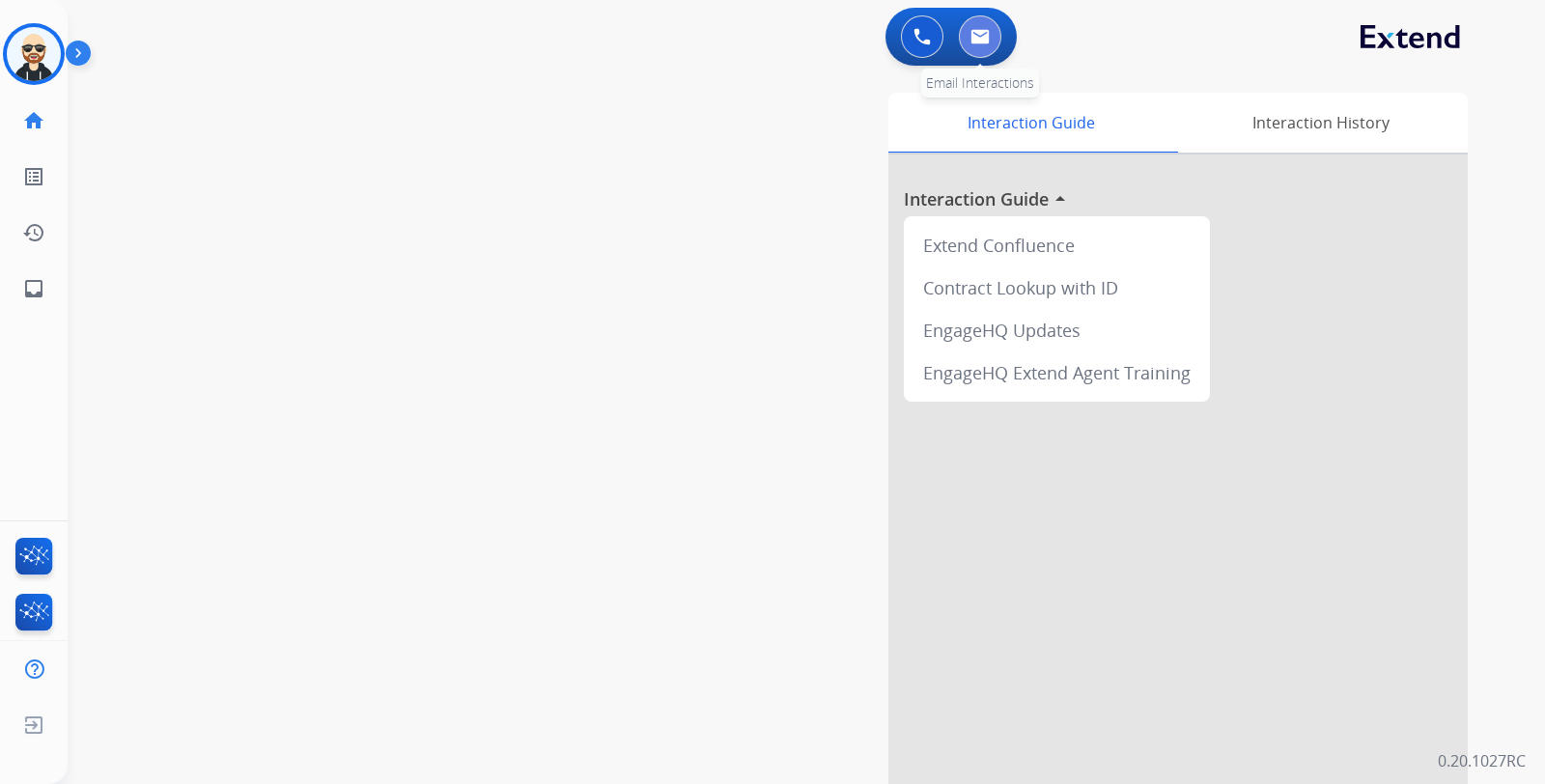 click at bounding box center [980, 37] 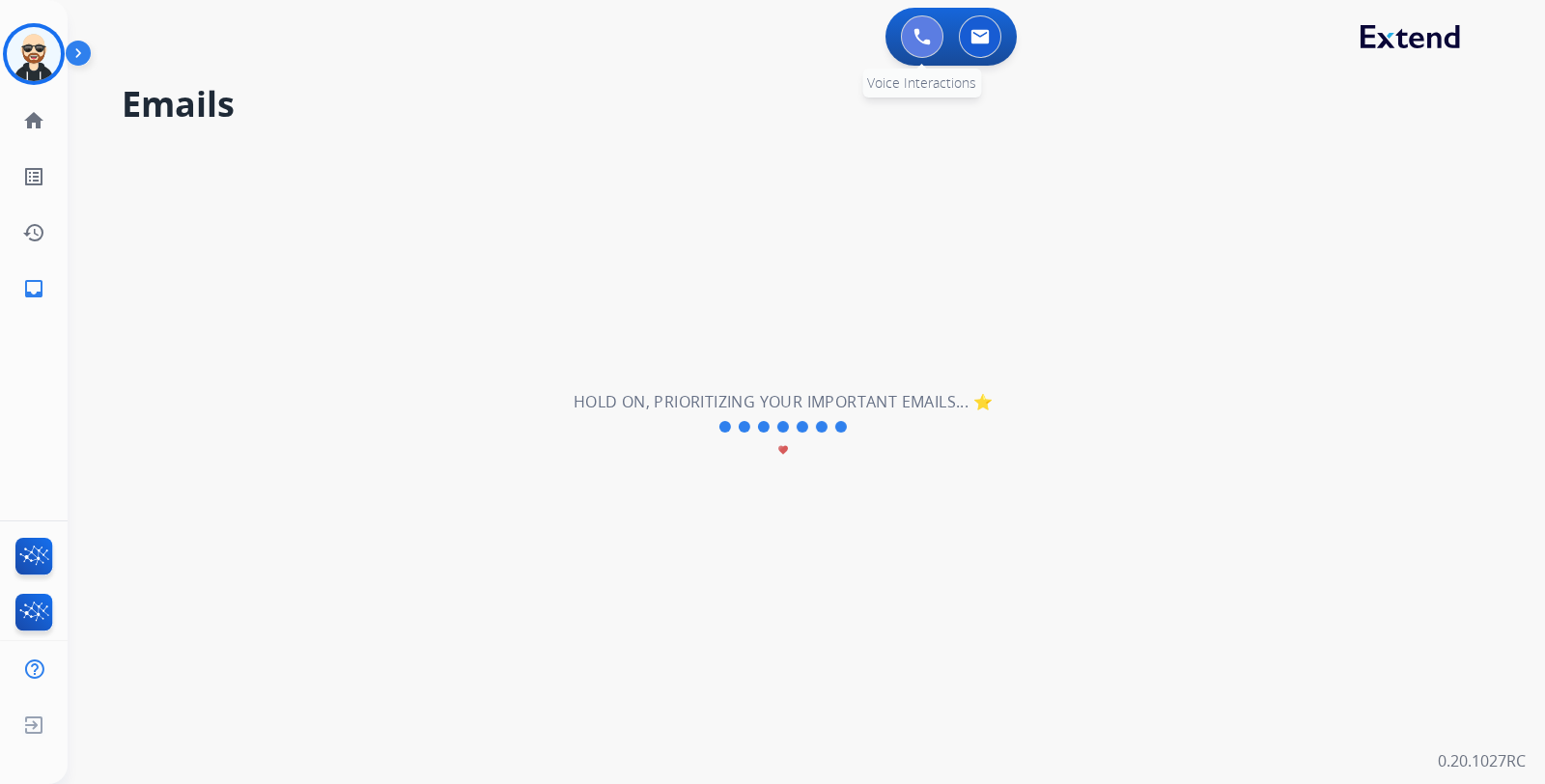 click at bounding box center [922, 37] 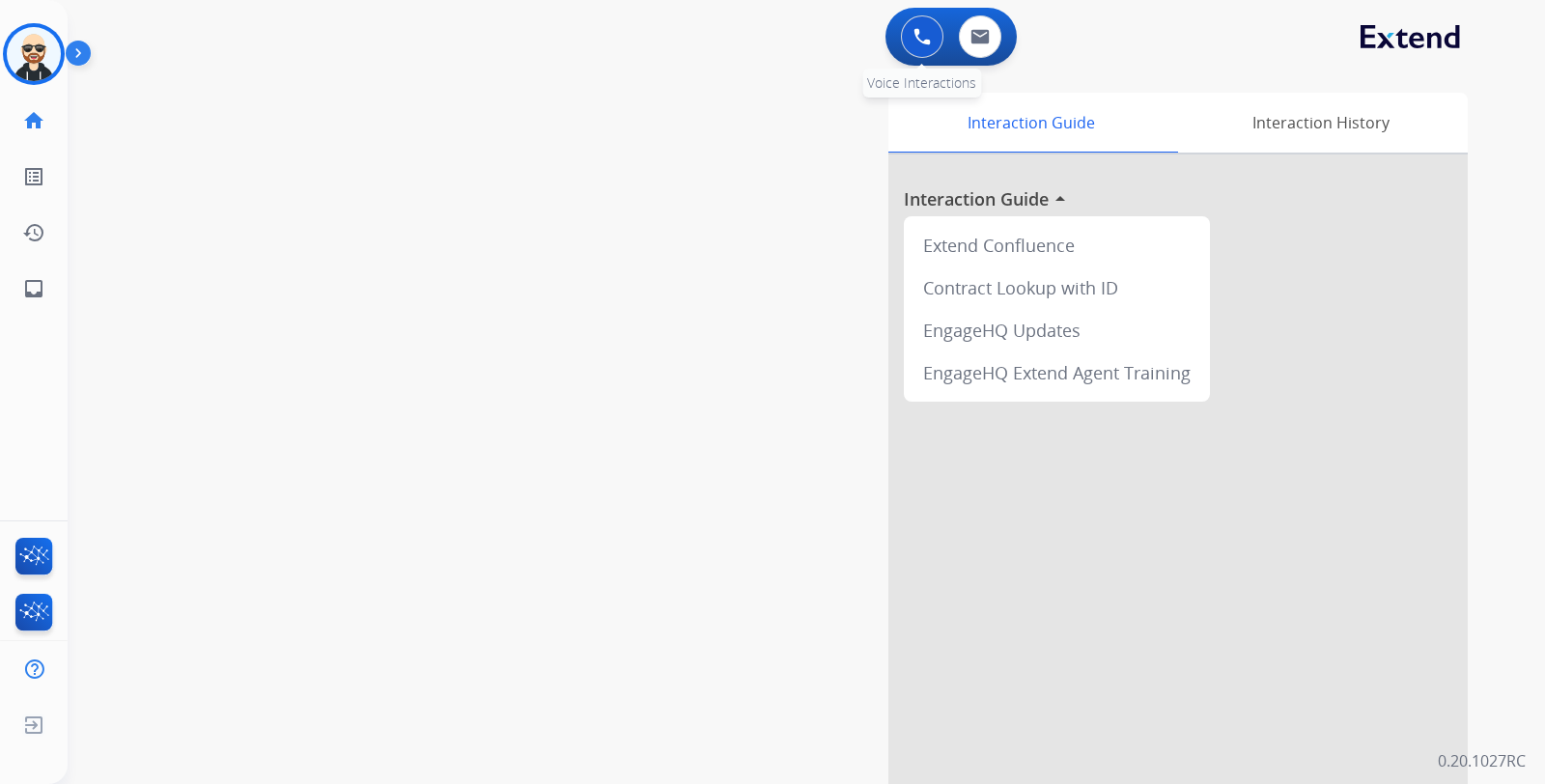 click at bounding box center (922, 37) 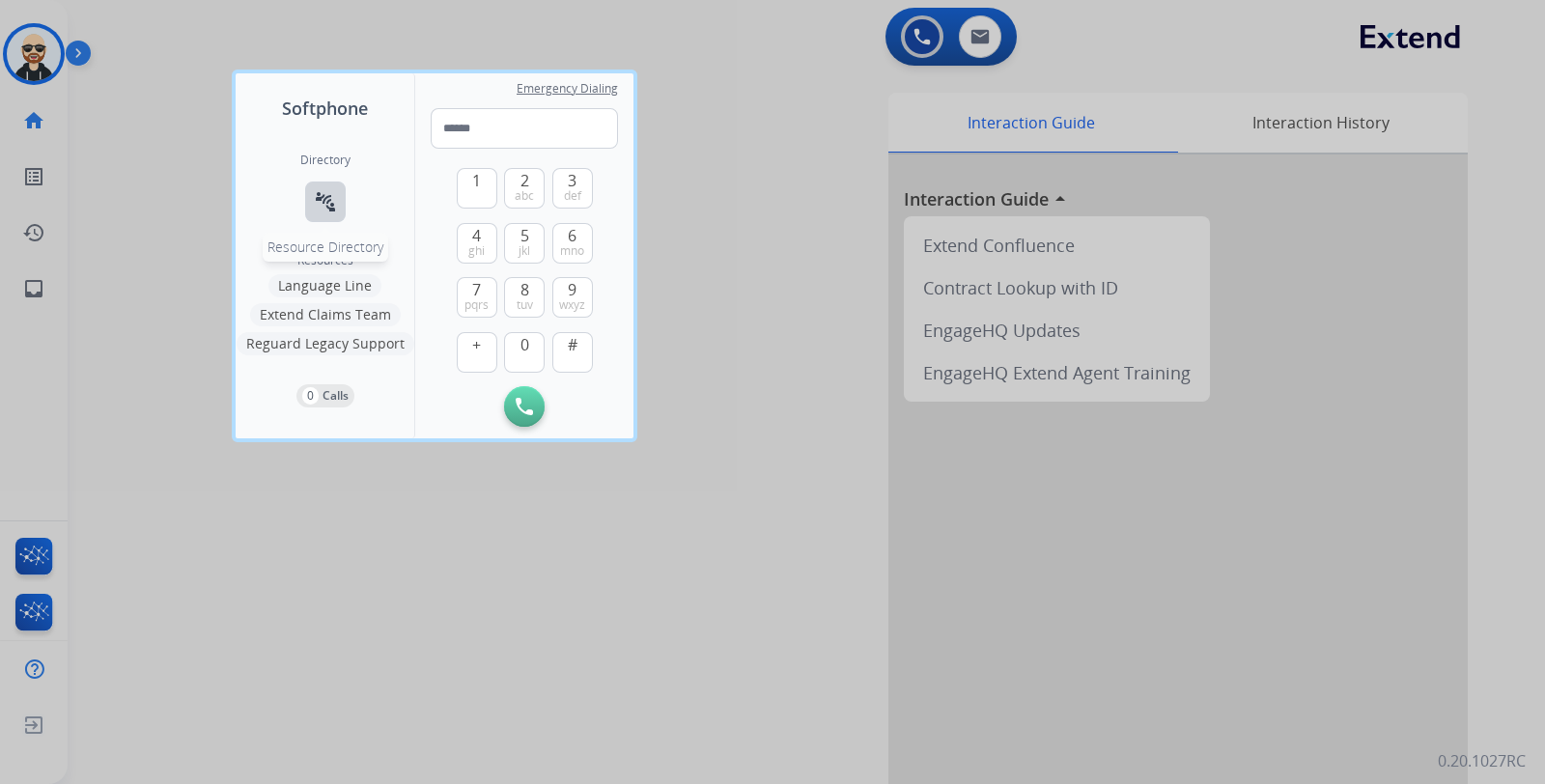 click on "connect_without_contact" at bounding box center [325, 202] 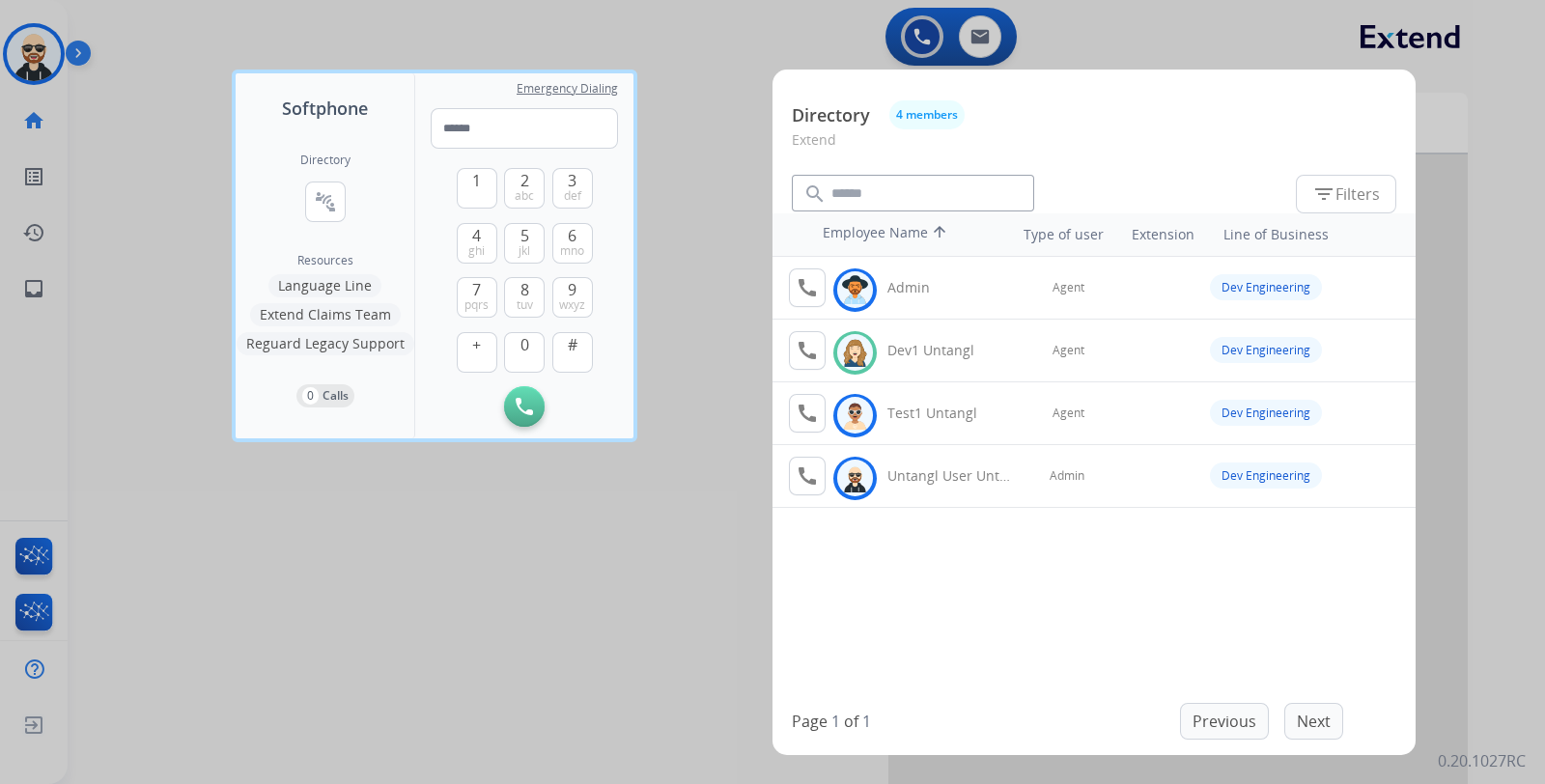 click at bounding box center (772, 392) 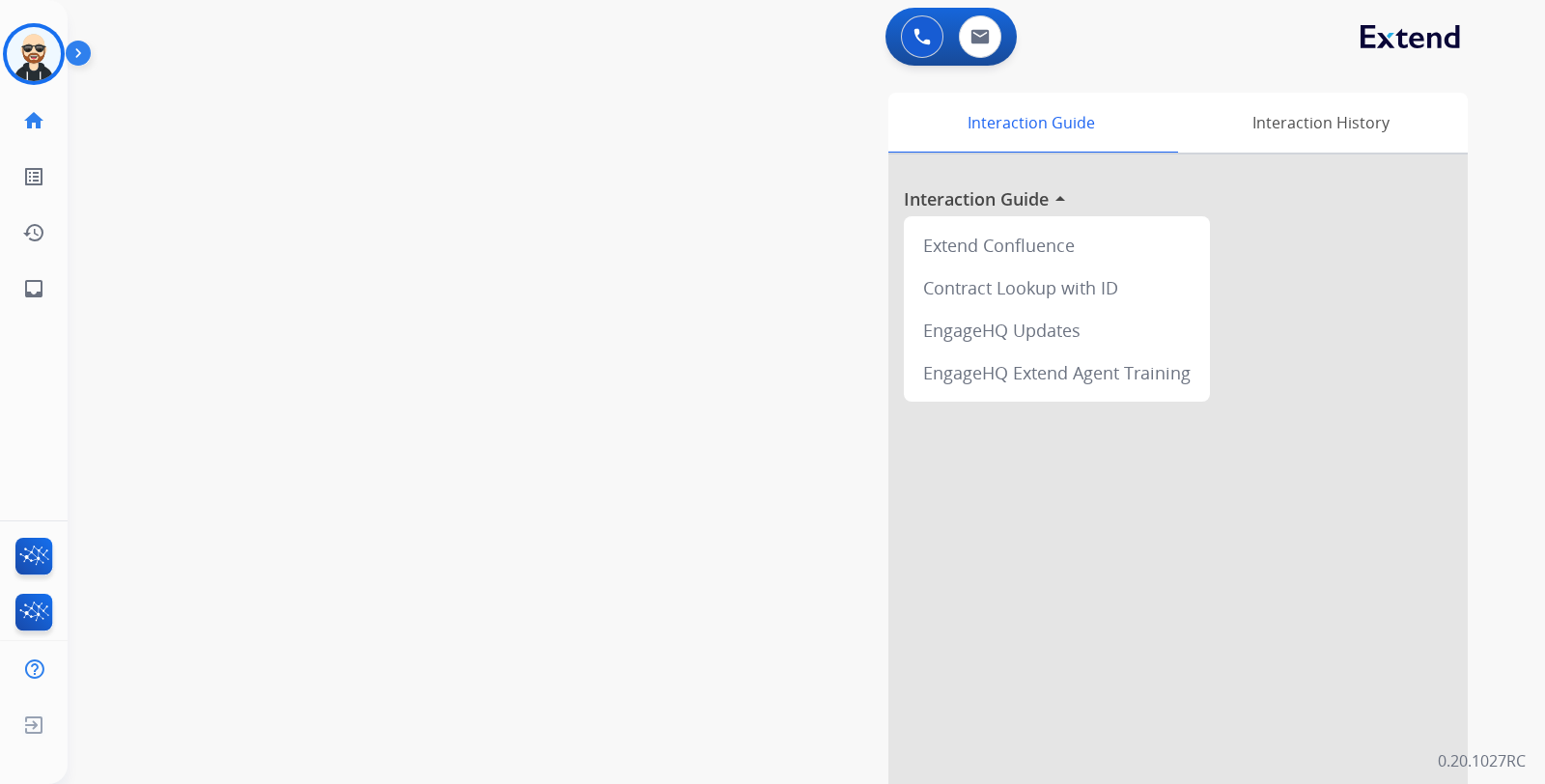click at bounding box center (82, 57) 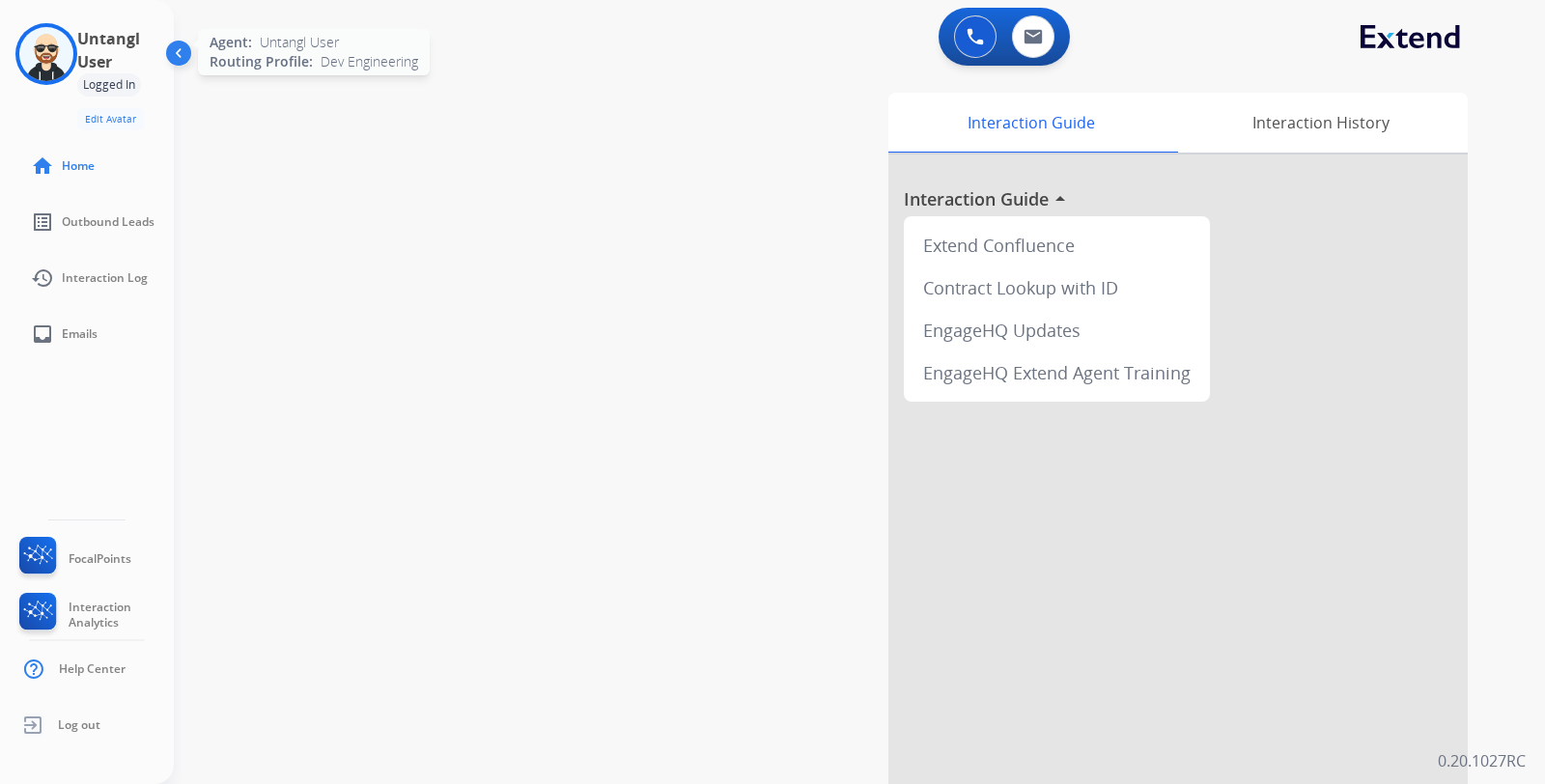 click at bounding box center [46, 54] 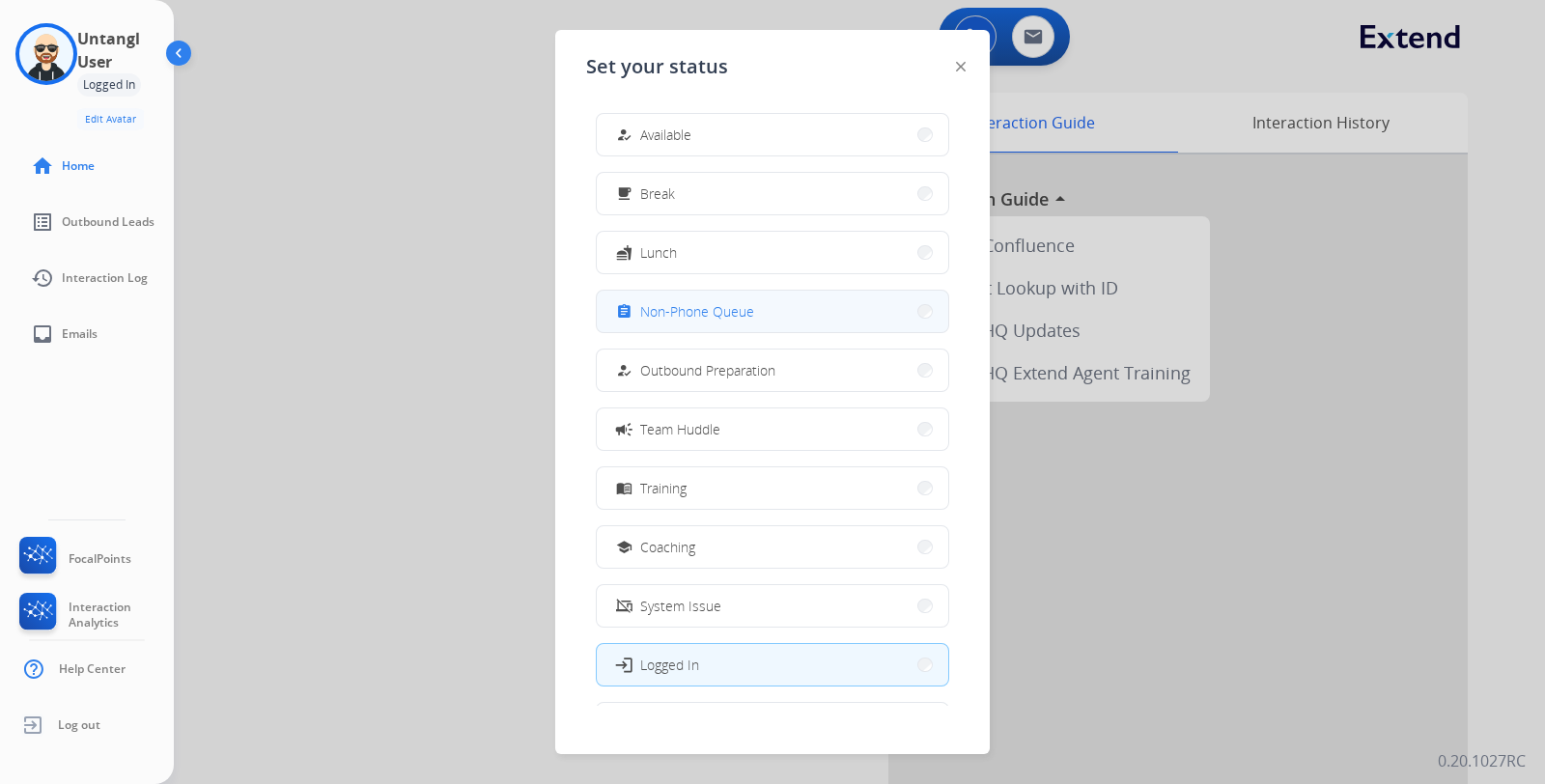 click on "Non-Phone Queue" at bounding box center (697, 311) 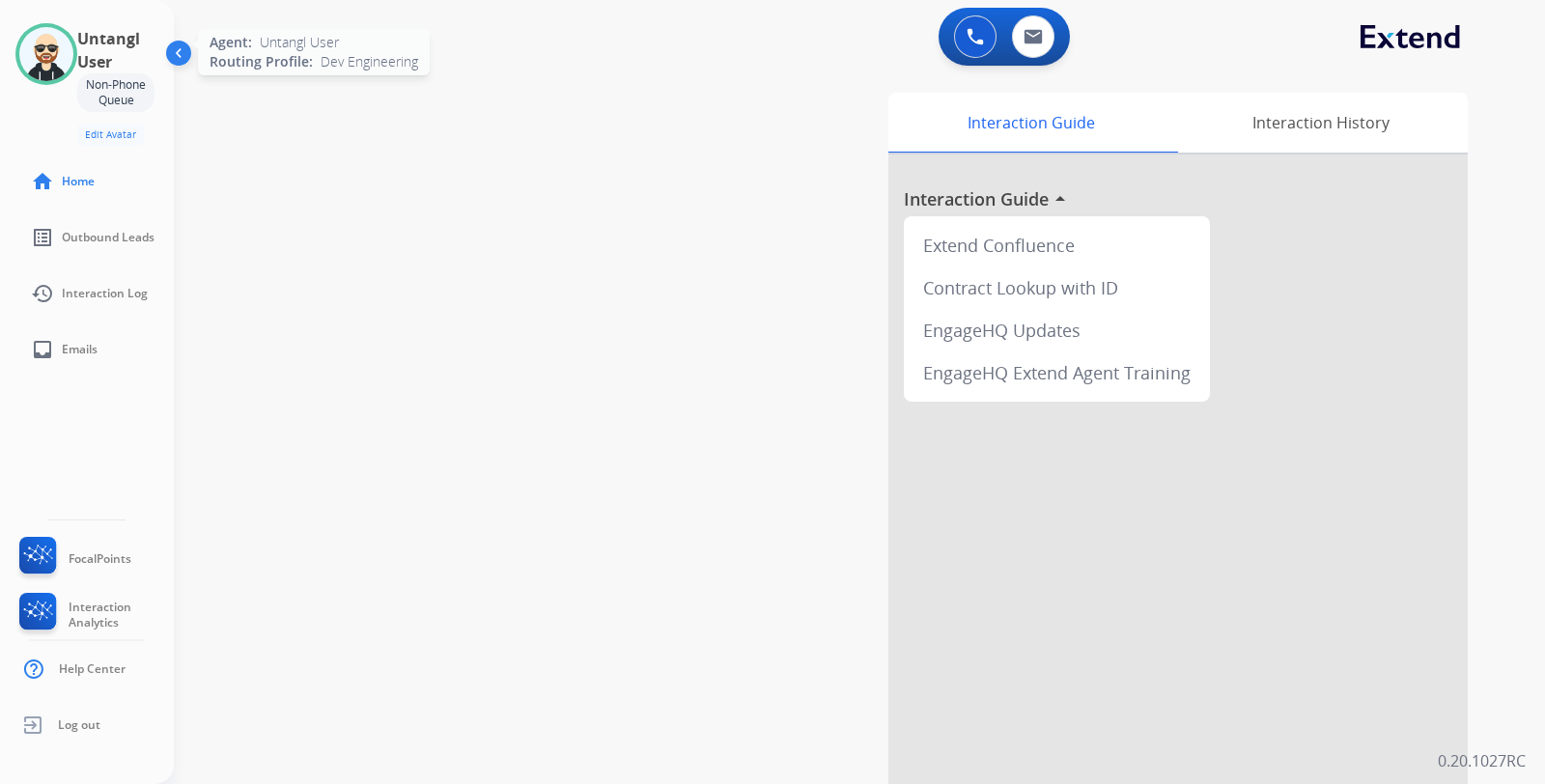 click at bounding box center (46, 54) 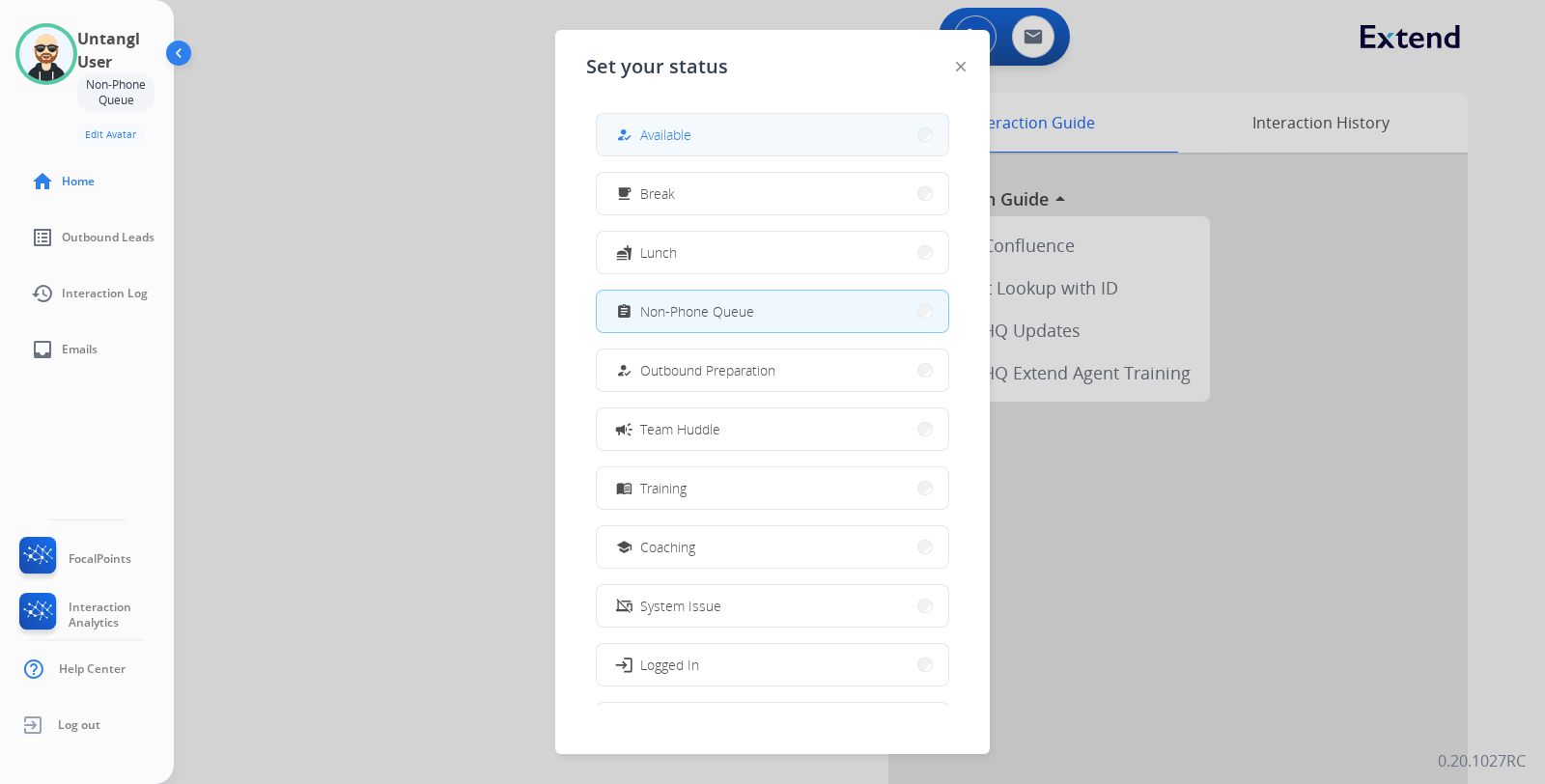 click on "how_to_reg Available" at bounding box center [772, 134] 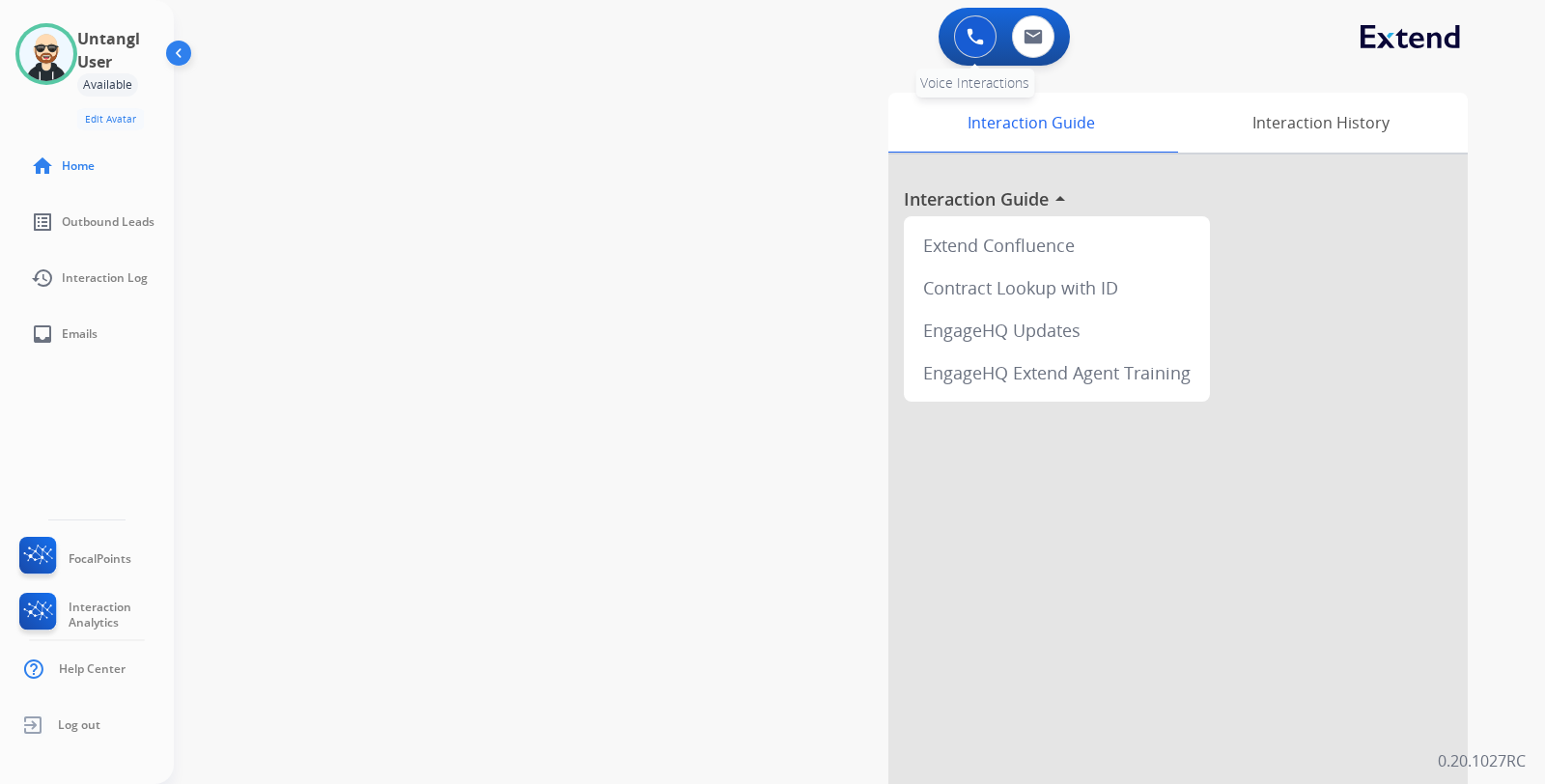 click at bounding box center (975, 37) 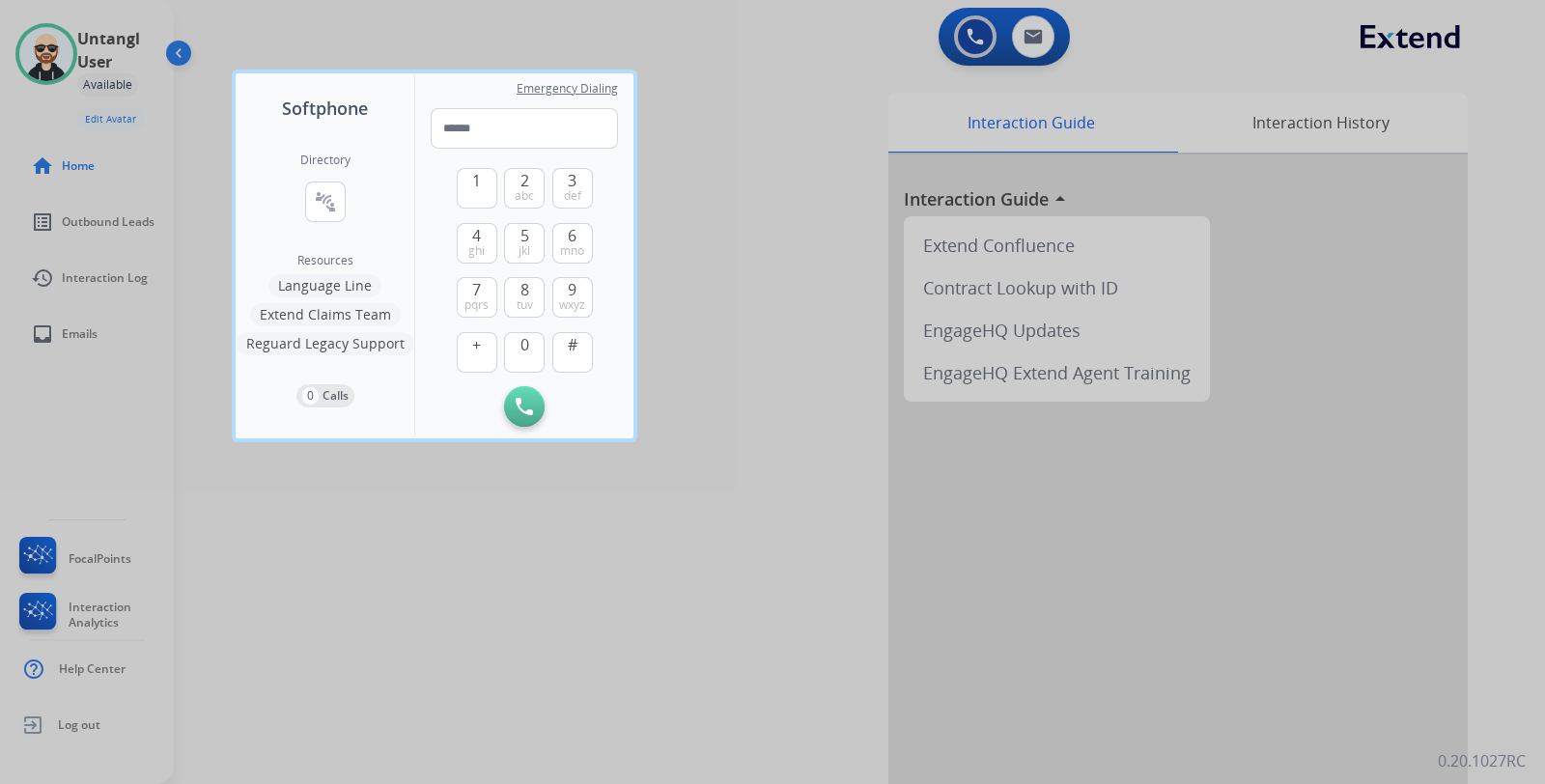 click at bounding box center [772, 392] 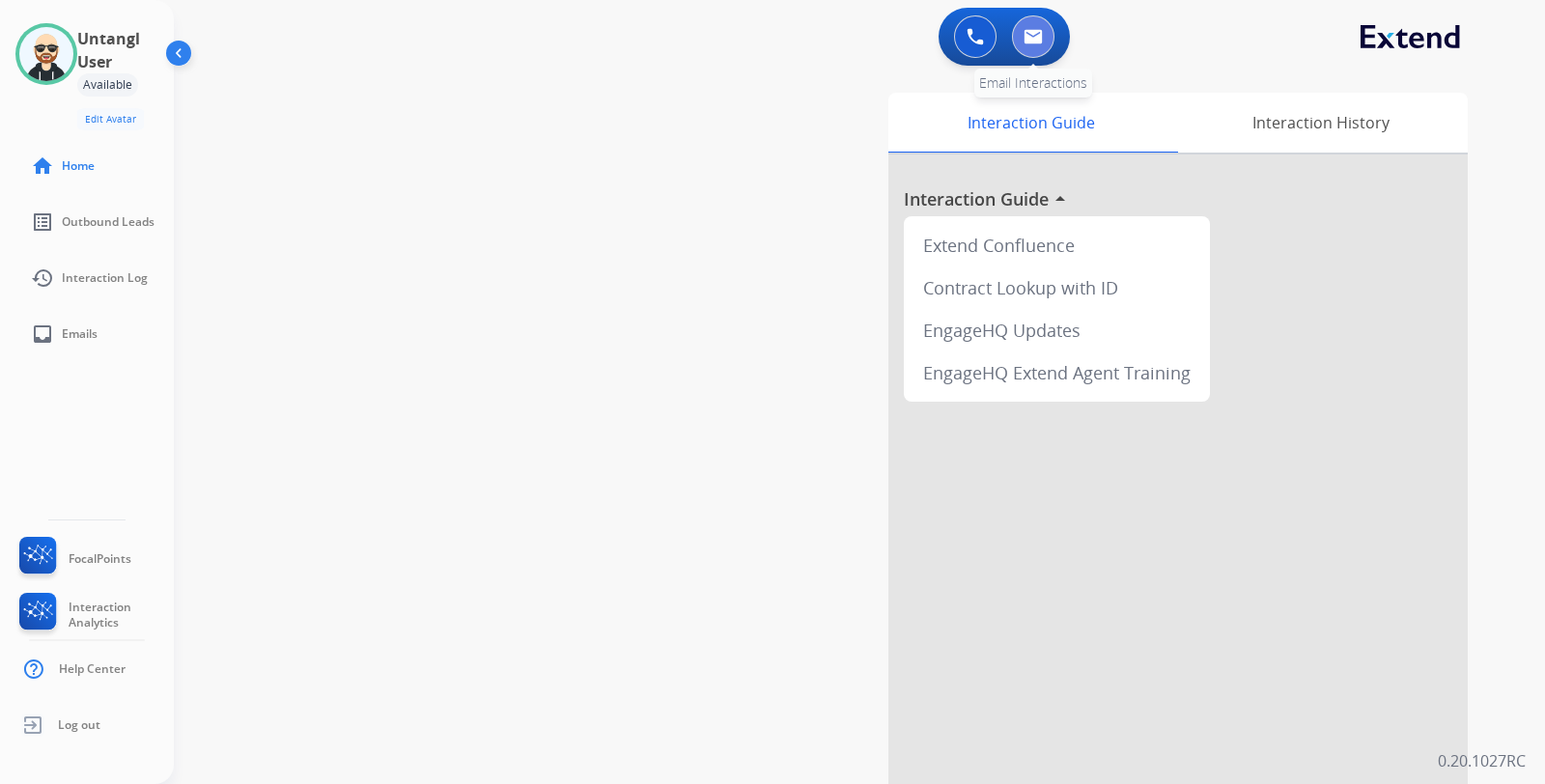 click at bounding box center [1033, 37] 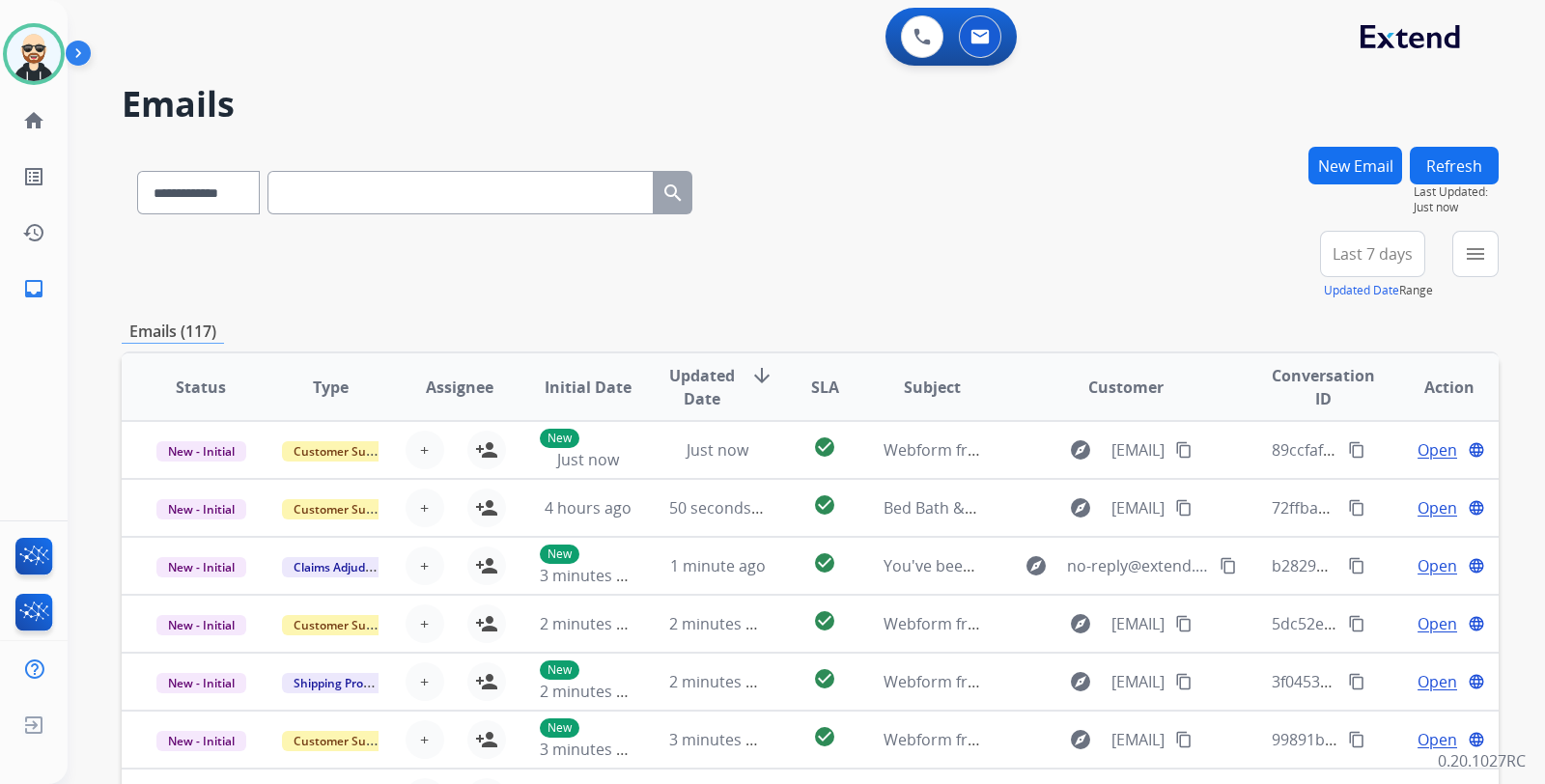 scroll, scrollTop: 314, scrollLeft: 0, axis: vertical 